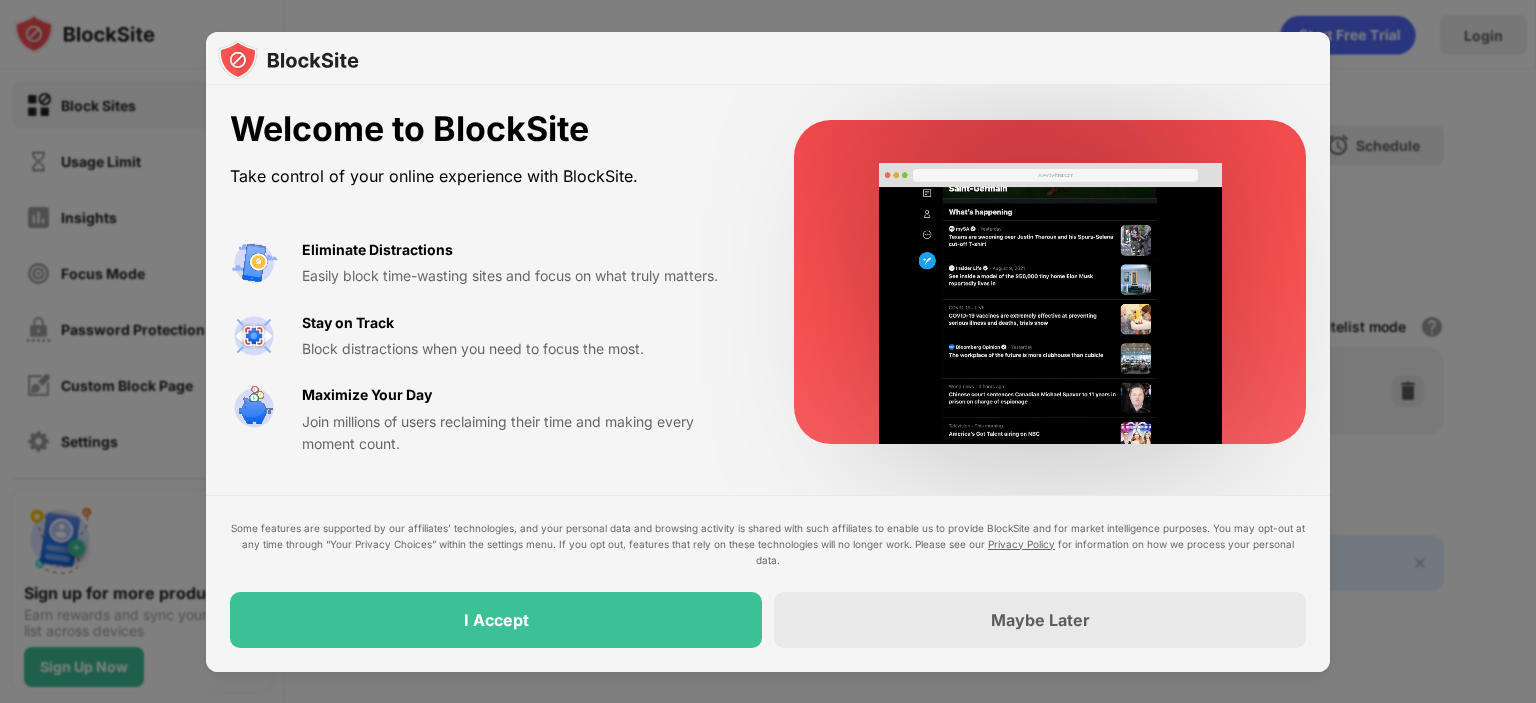 scroll, scrollTop: 0, scrollLeft: 0, axis: both 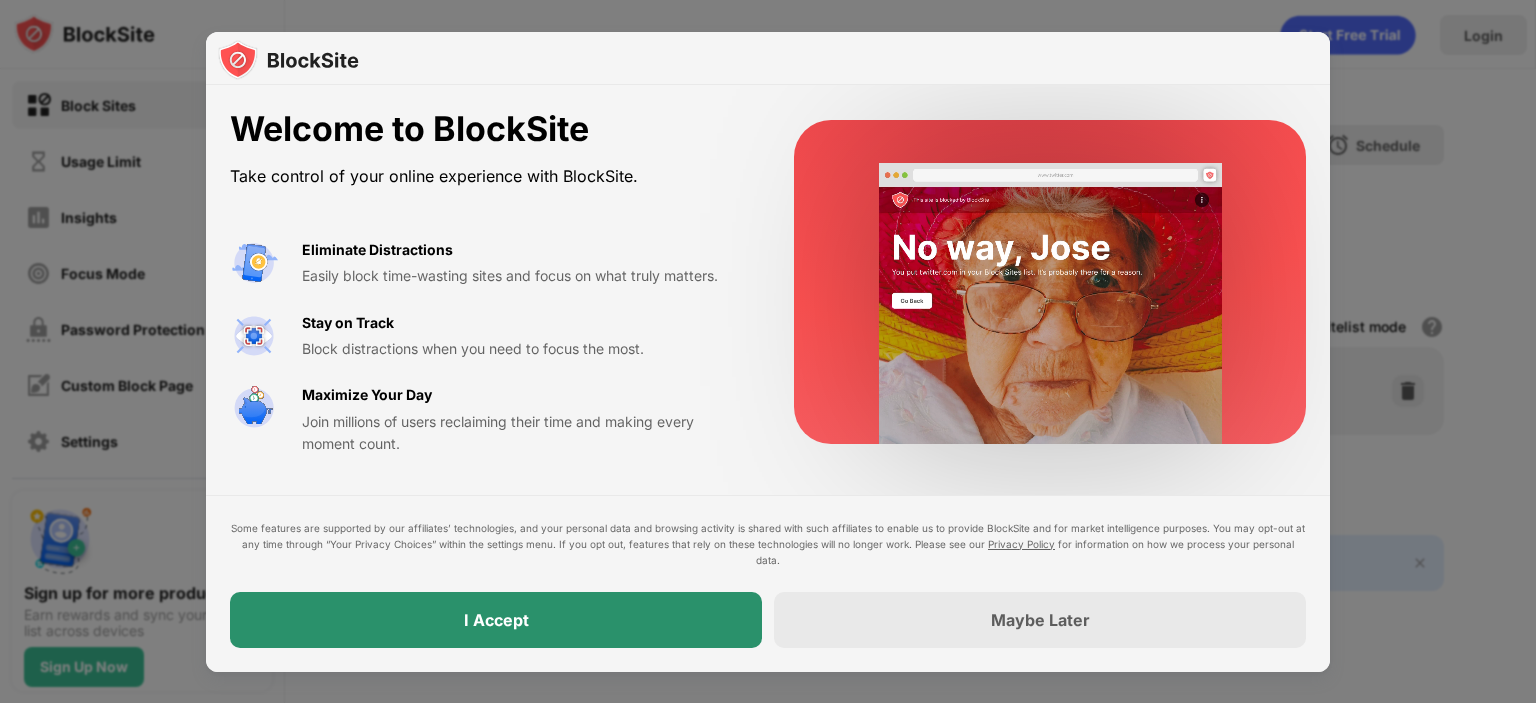 click on "I Accept" at bounding box center [496, 620] 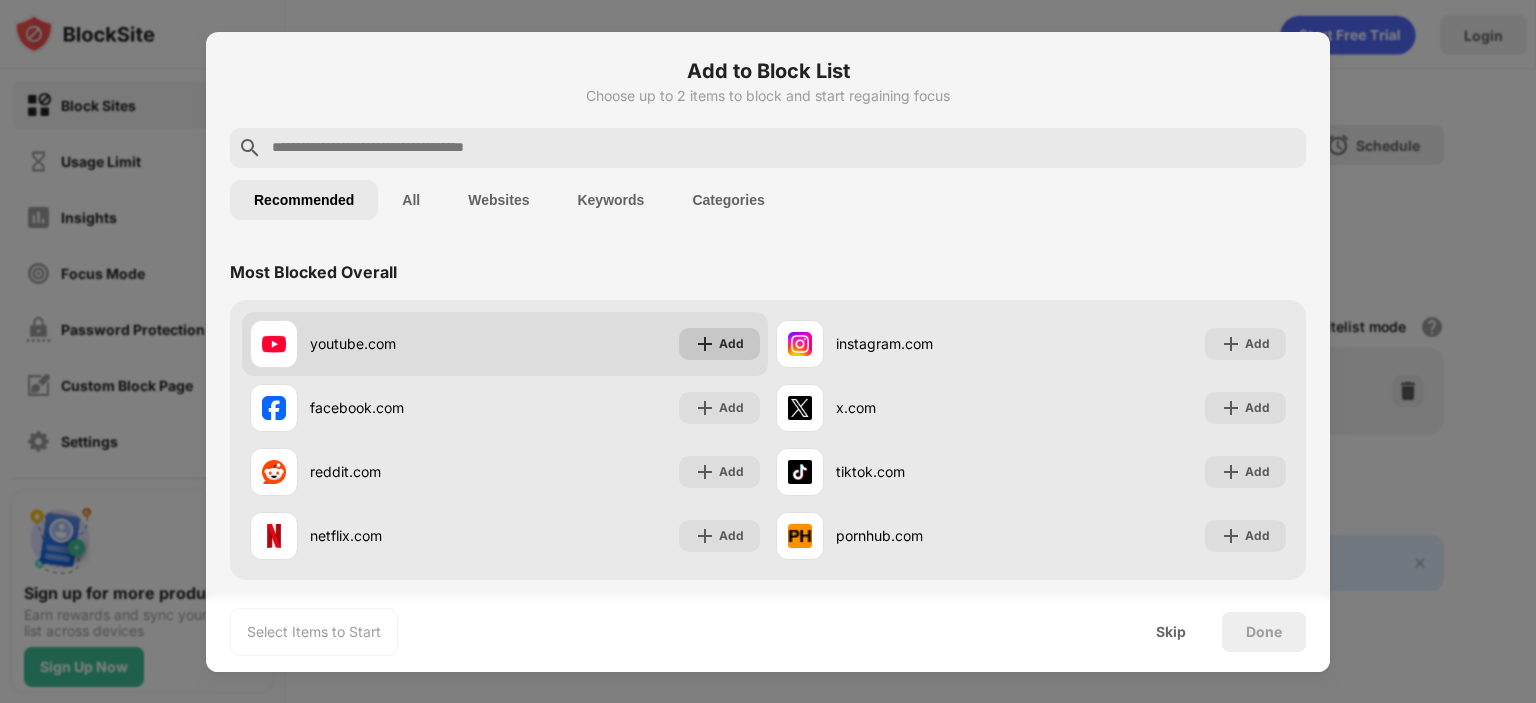 click at bounding box center [705, 344] 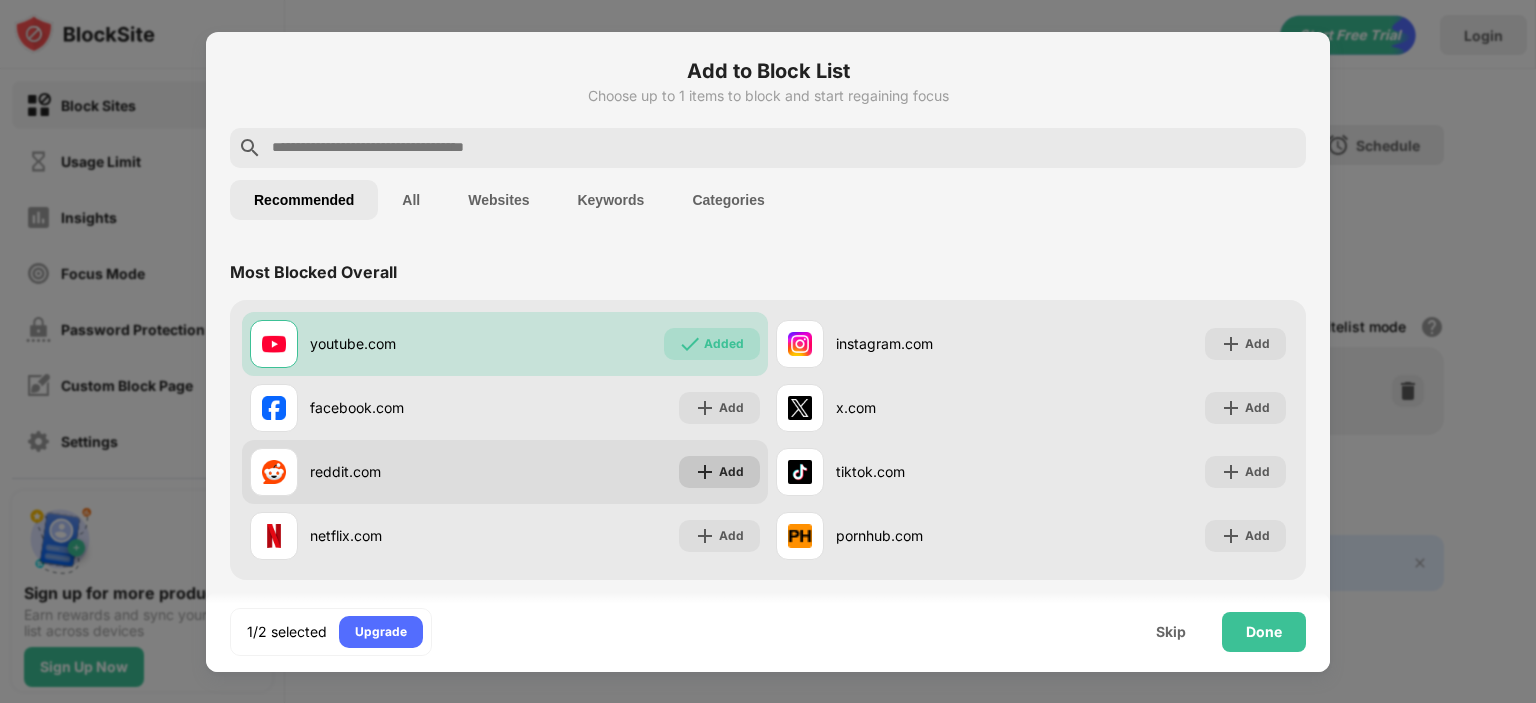 click at bounding box center [705, 472] 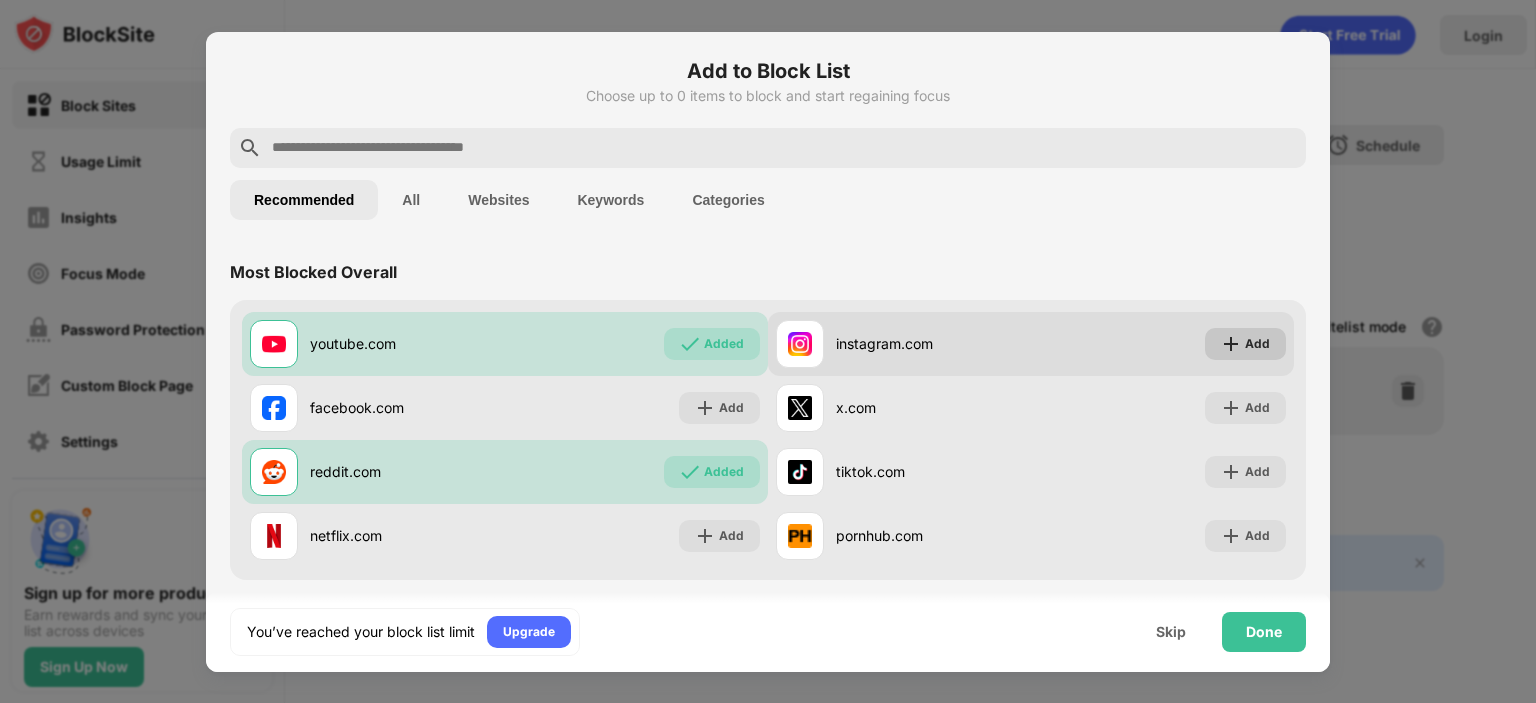 click at bounding box center [1231, 344] 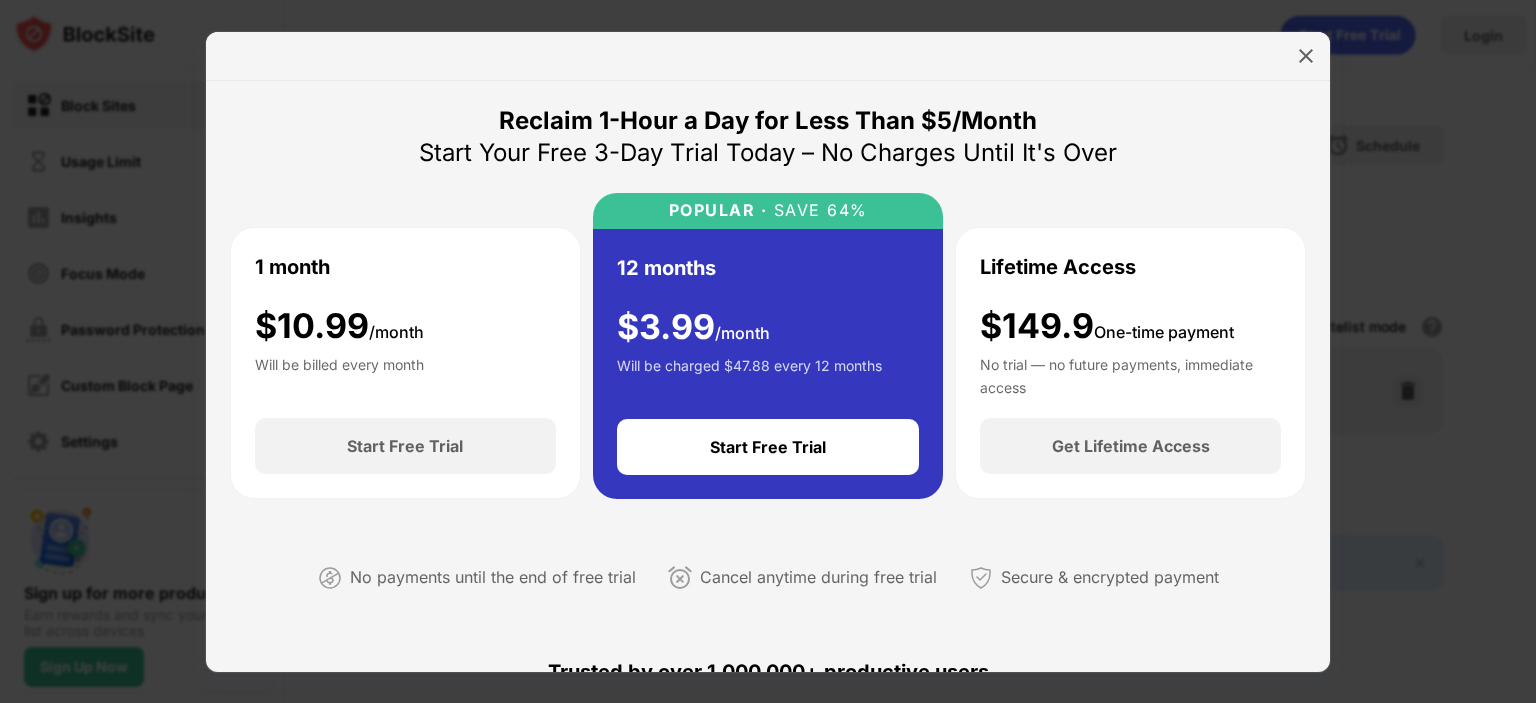 scroll, scrollTop: 0, scrollLeft: 0, axis: both 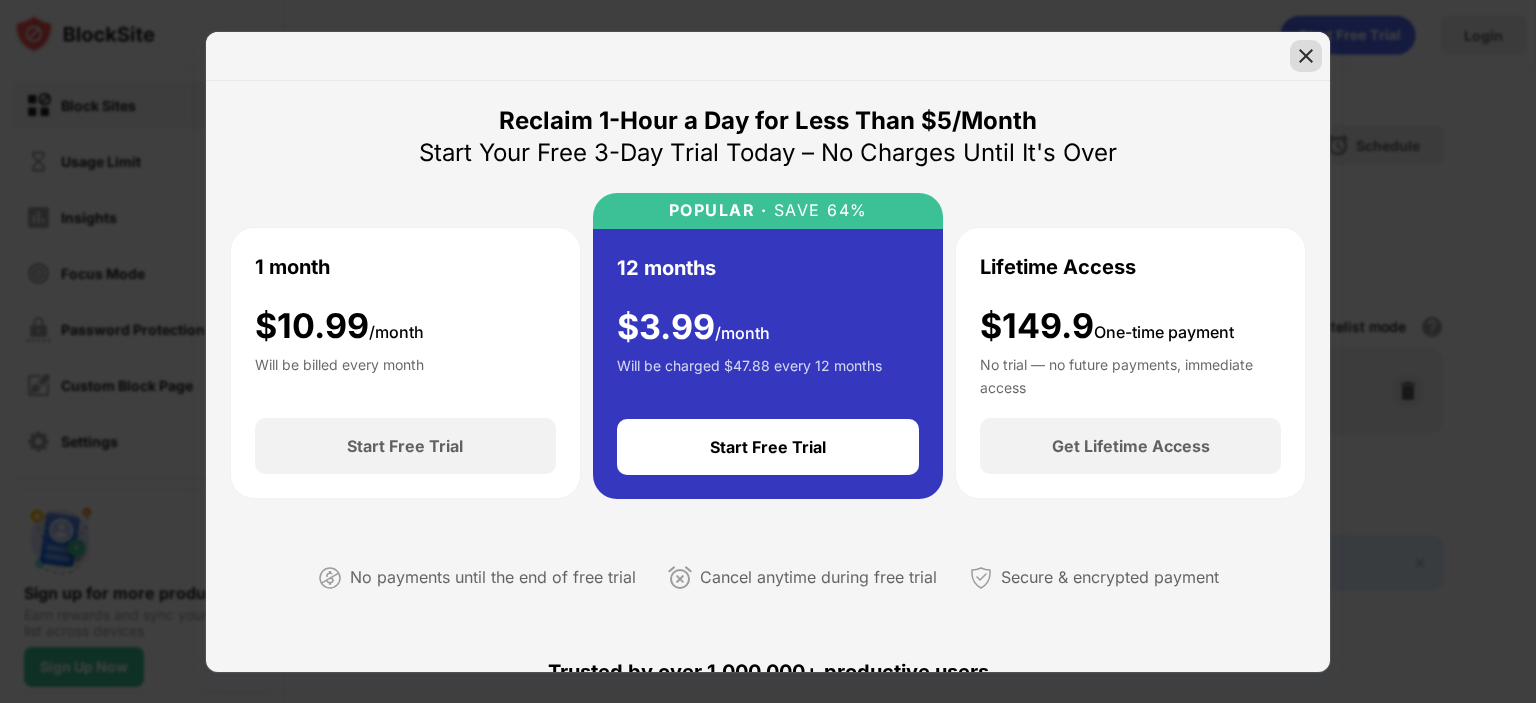 click at bounding box center (1306, 56) 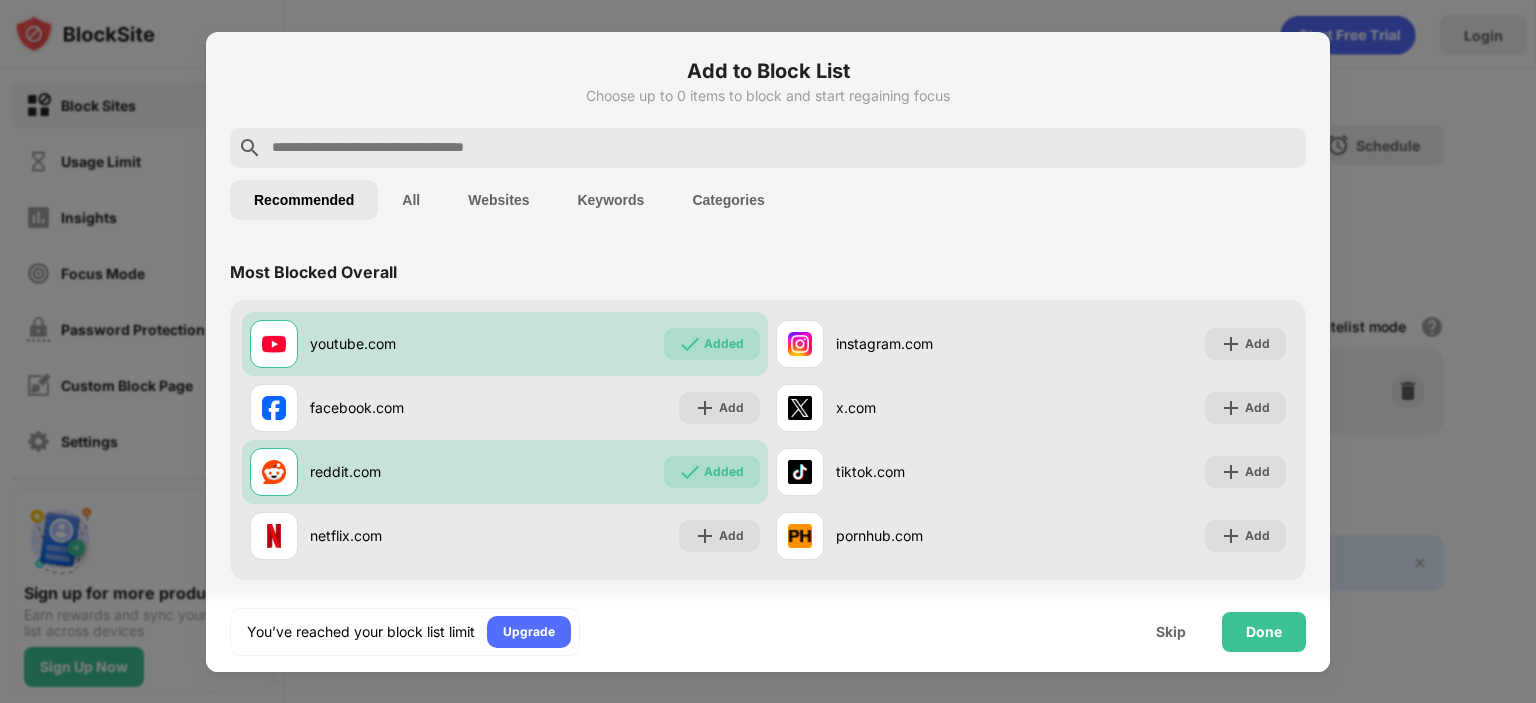 click on "Done" at bounding box center (1264, 632) 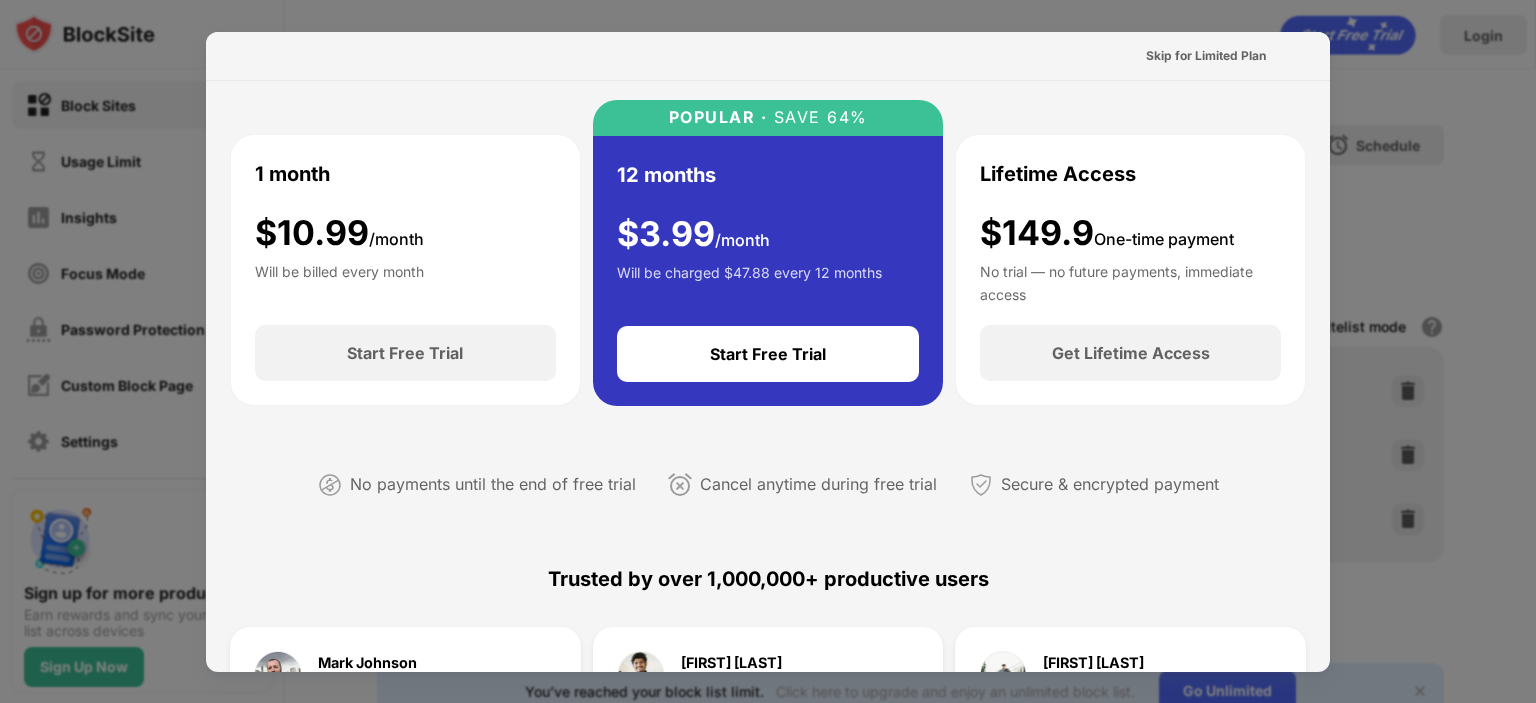 scroll, scrollTop: 12, scrollLeft: 0, axis: vertical 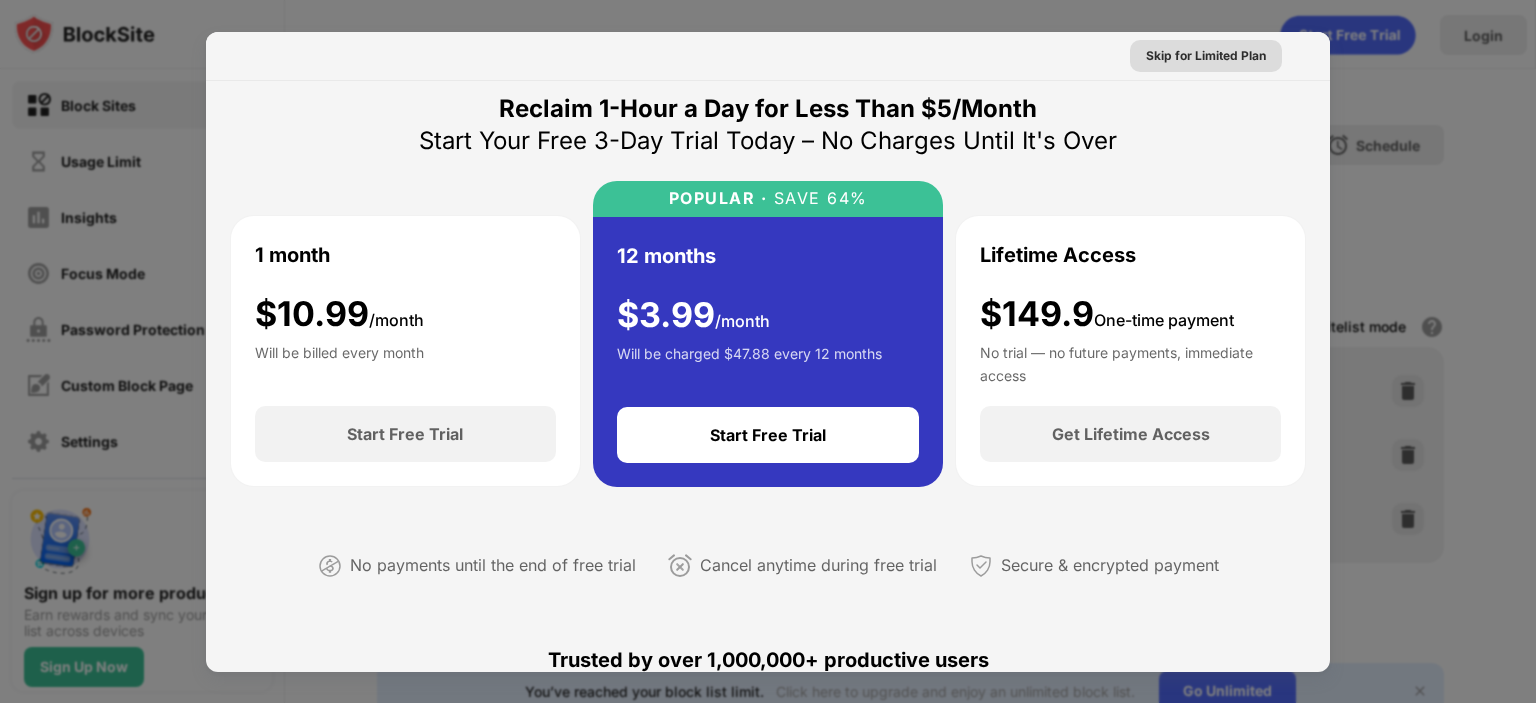 click on "Skip for Limited Plan" at bounding box center (1206, 56) 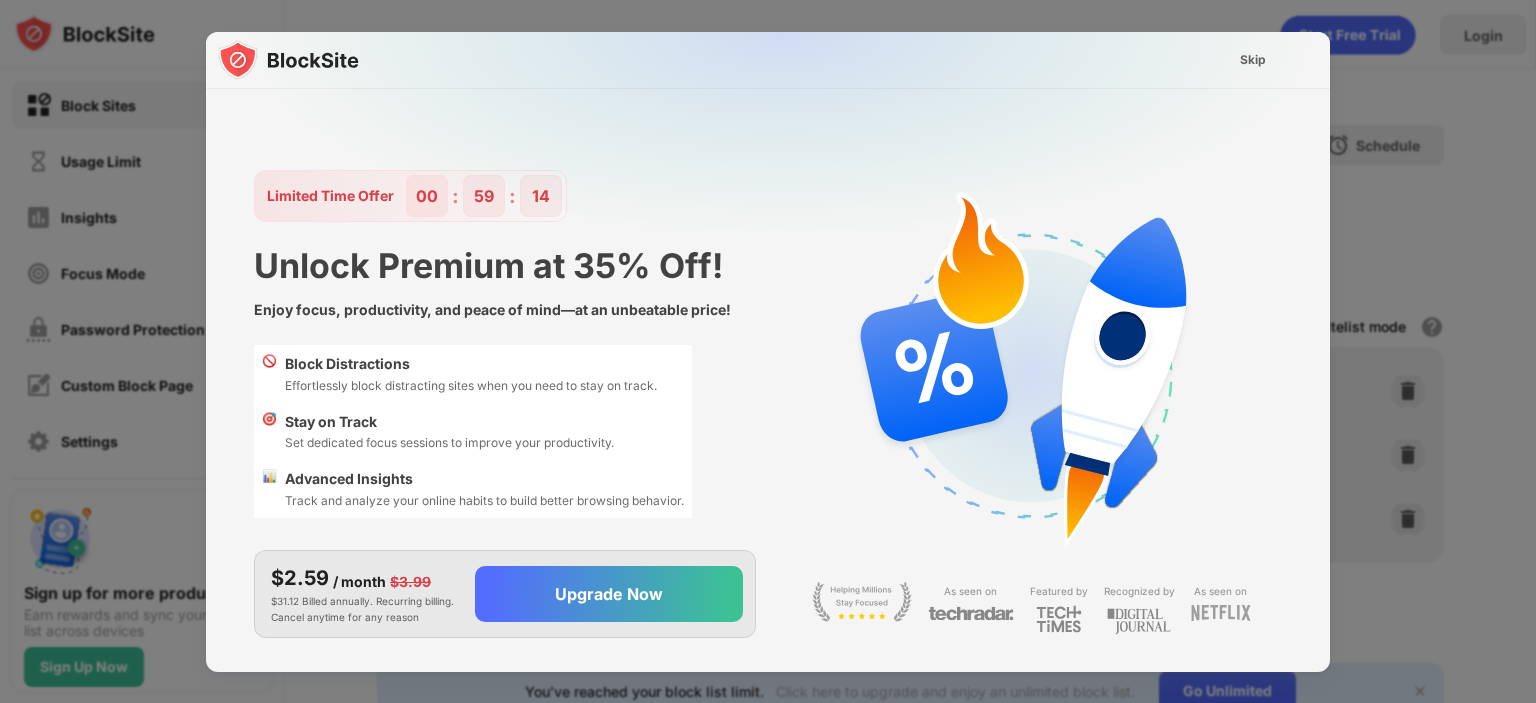 scroll, scrollTop: 0, scrollLeft: 0, axis: both 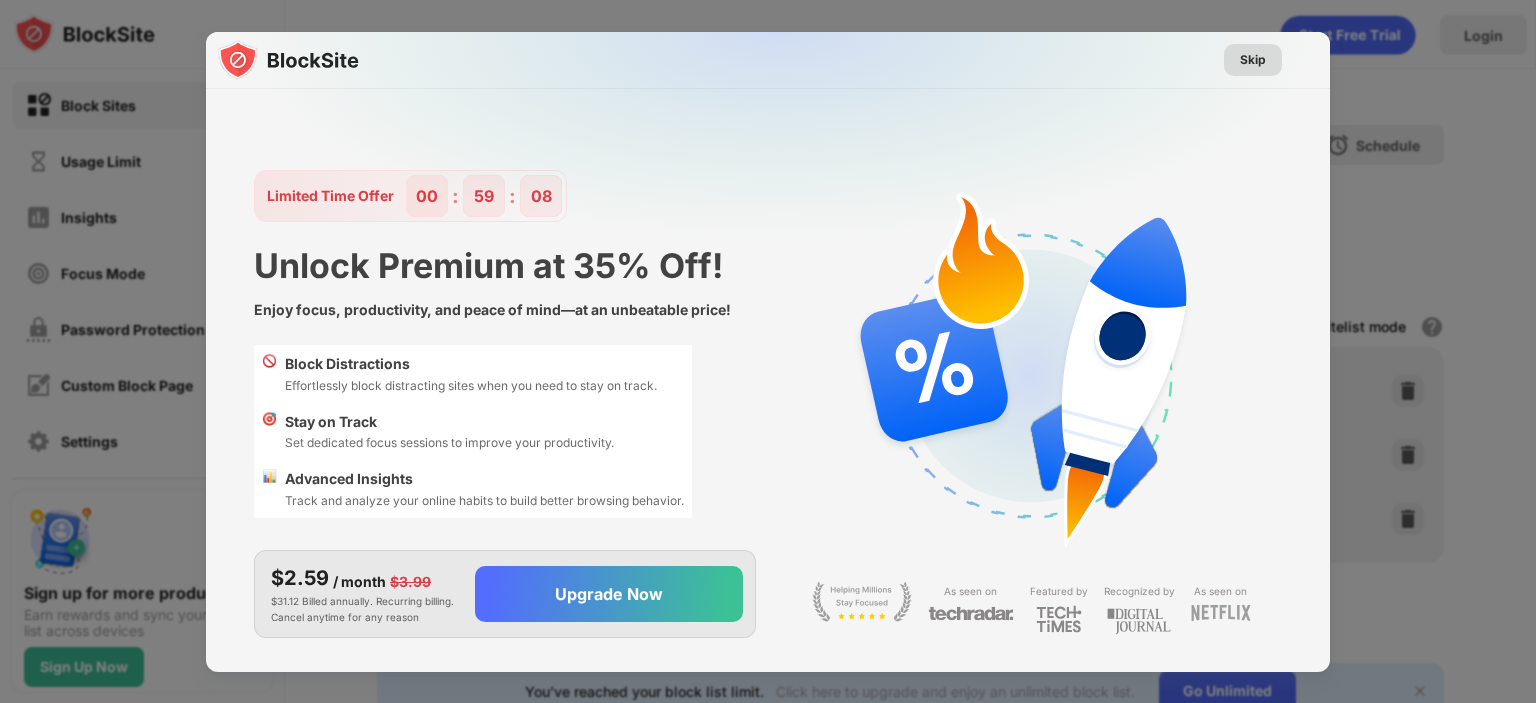 click on "Skip" at bounding box center (1253, 60) 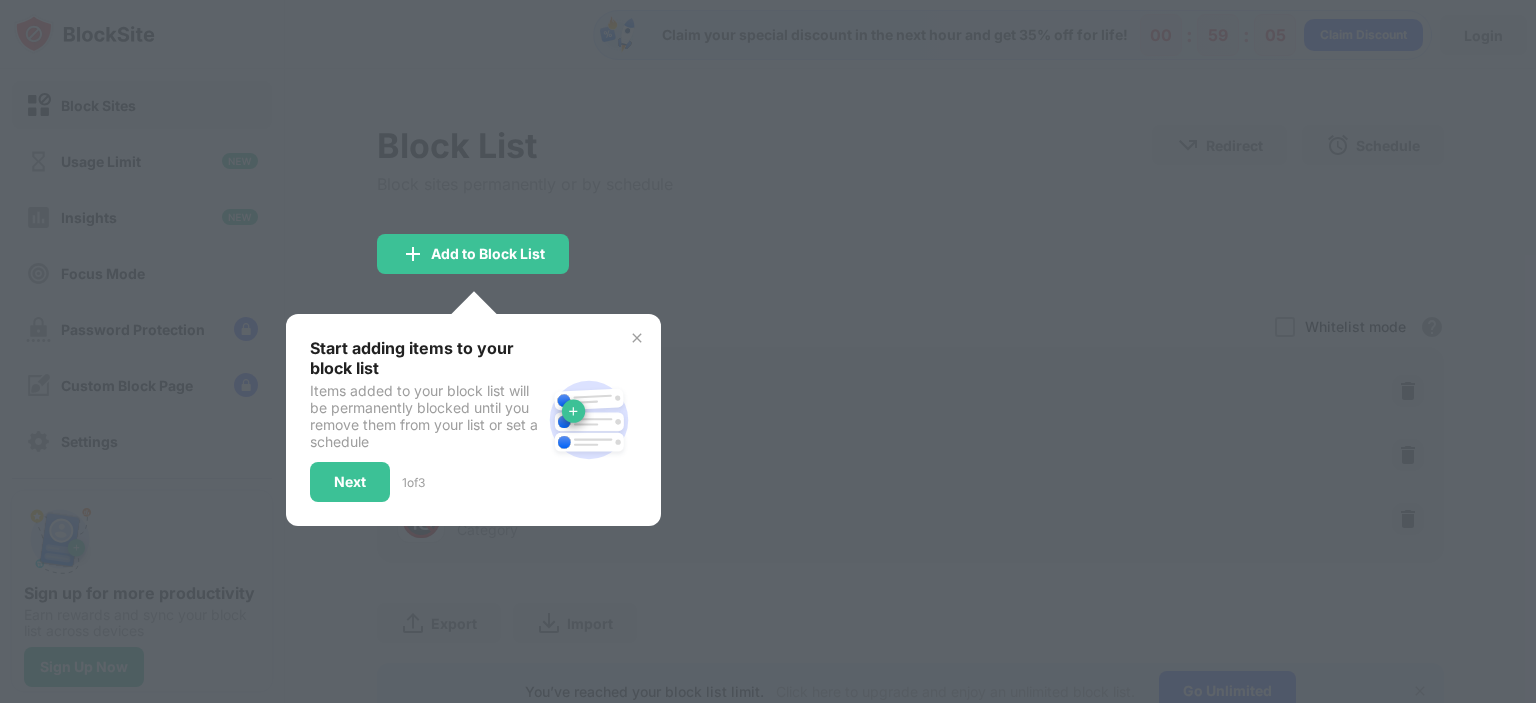 click at bounding box center (637, 338) 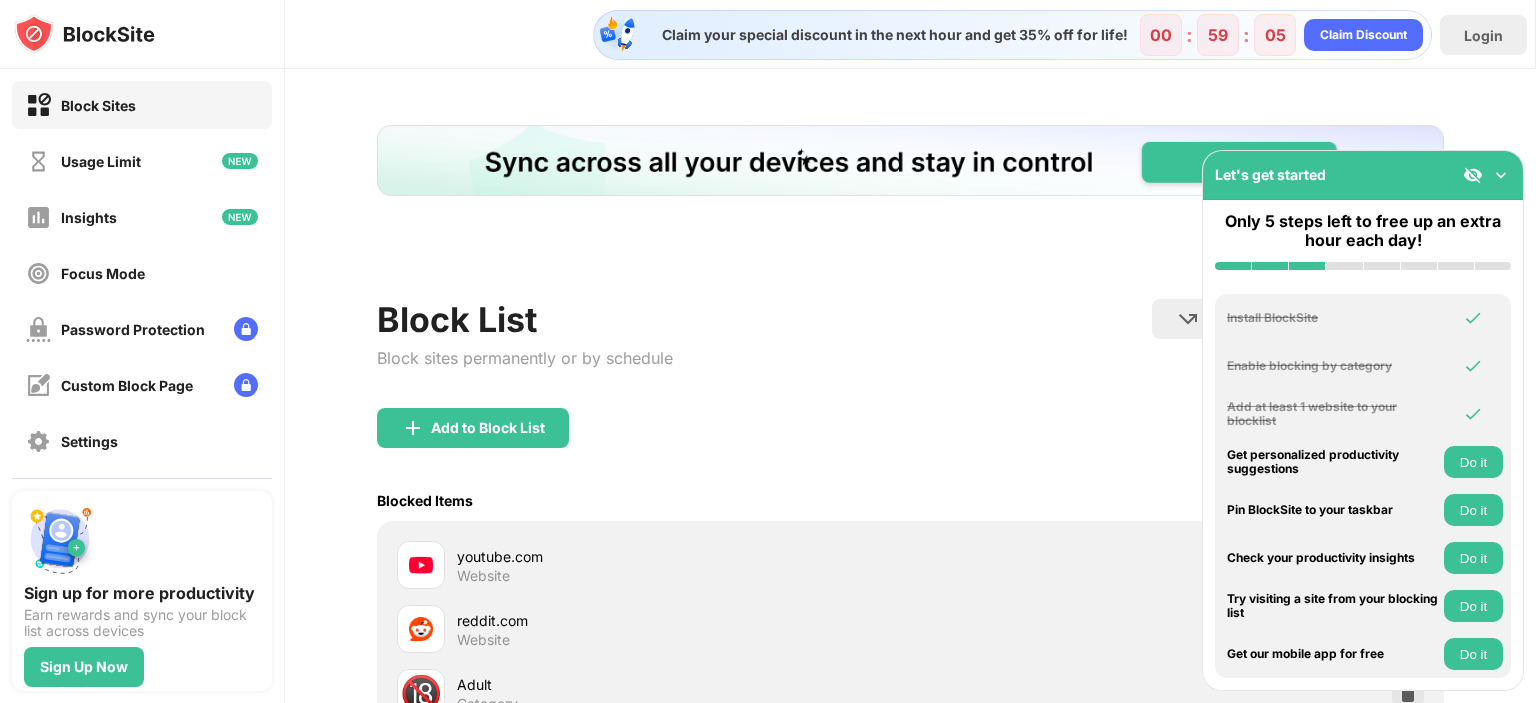 scroll, scrollTop: 0, scrollLeft: 0, axis: both 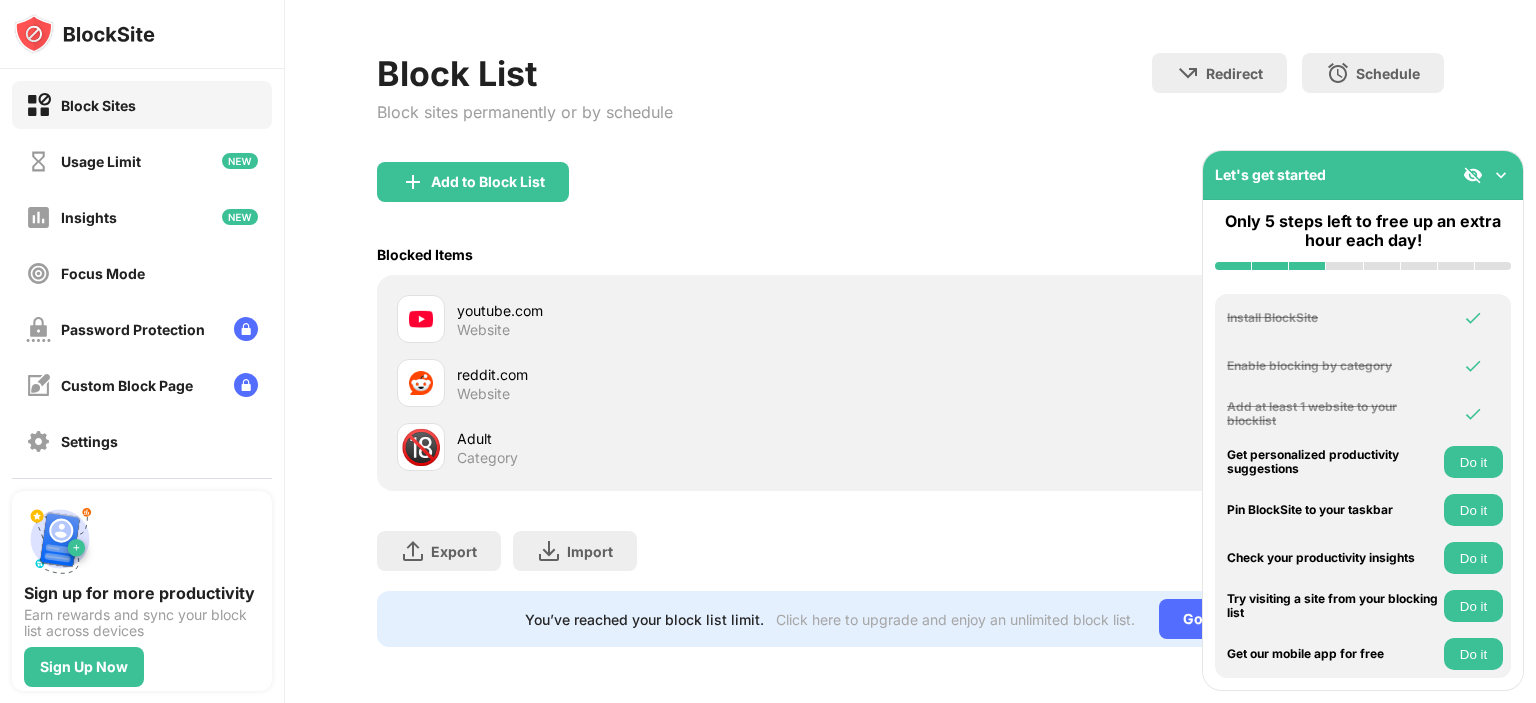 click at bounding box center [1501, 175] 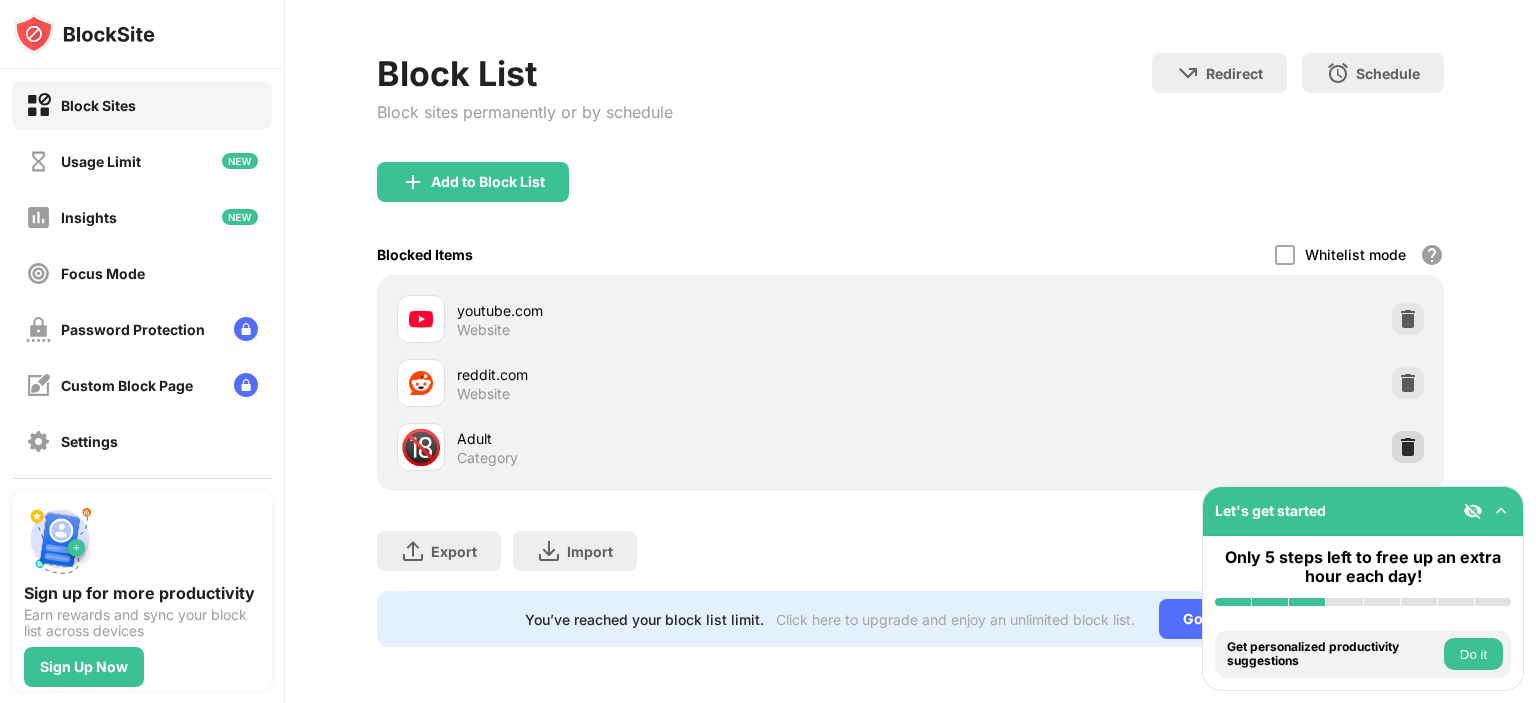 click at bounding box center [1408, 447] 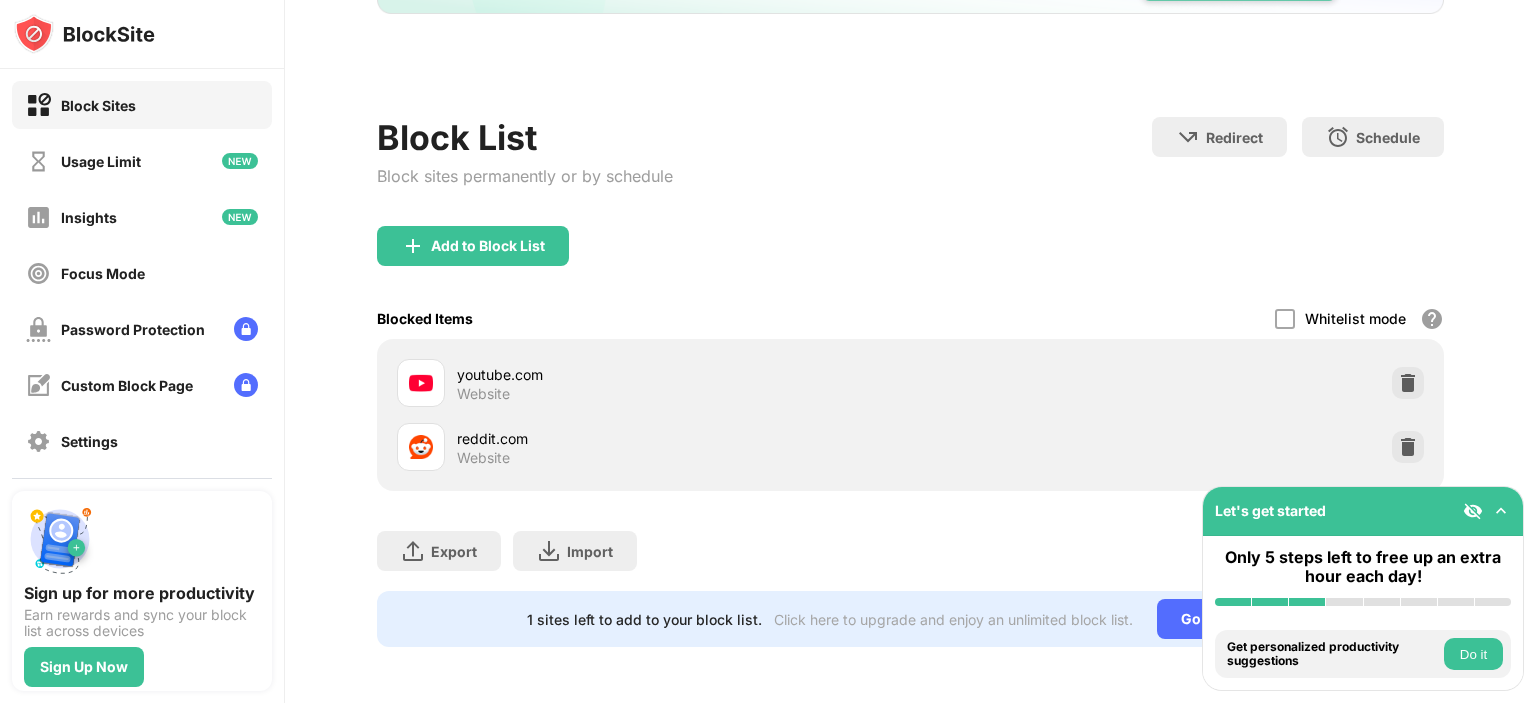 scroll, scrollTop: 196, scrollLeft: 0, axis: vertical 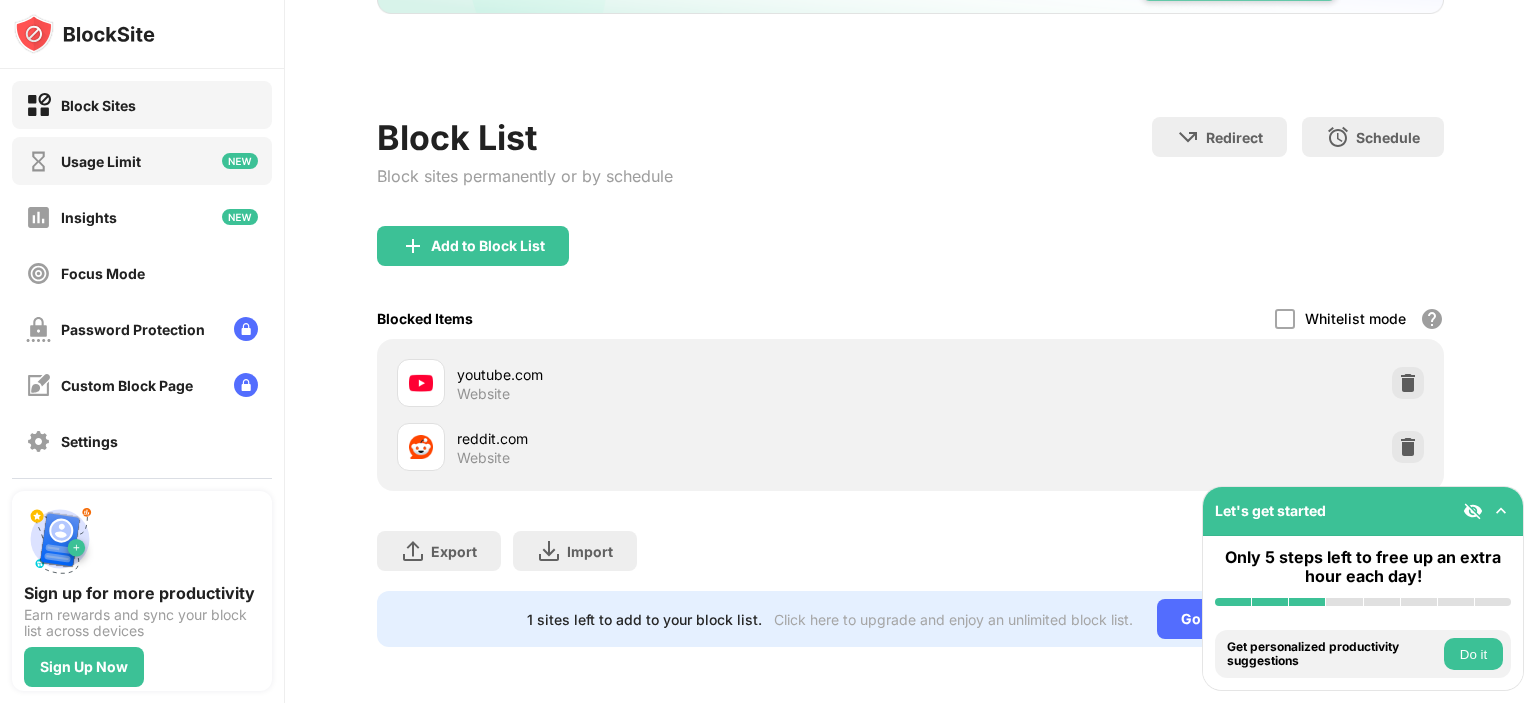 click on "Usage Limit" at bounding box center [83, 161] 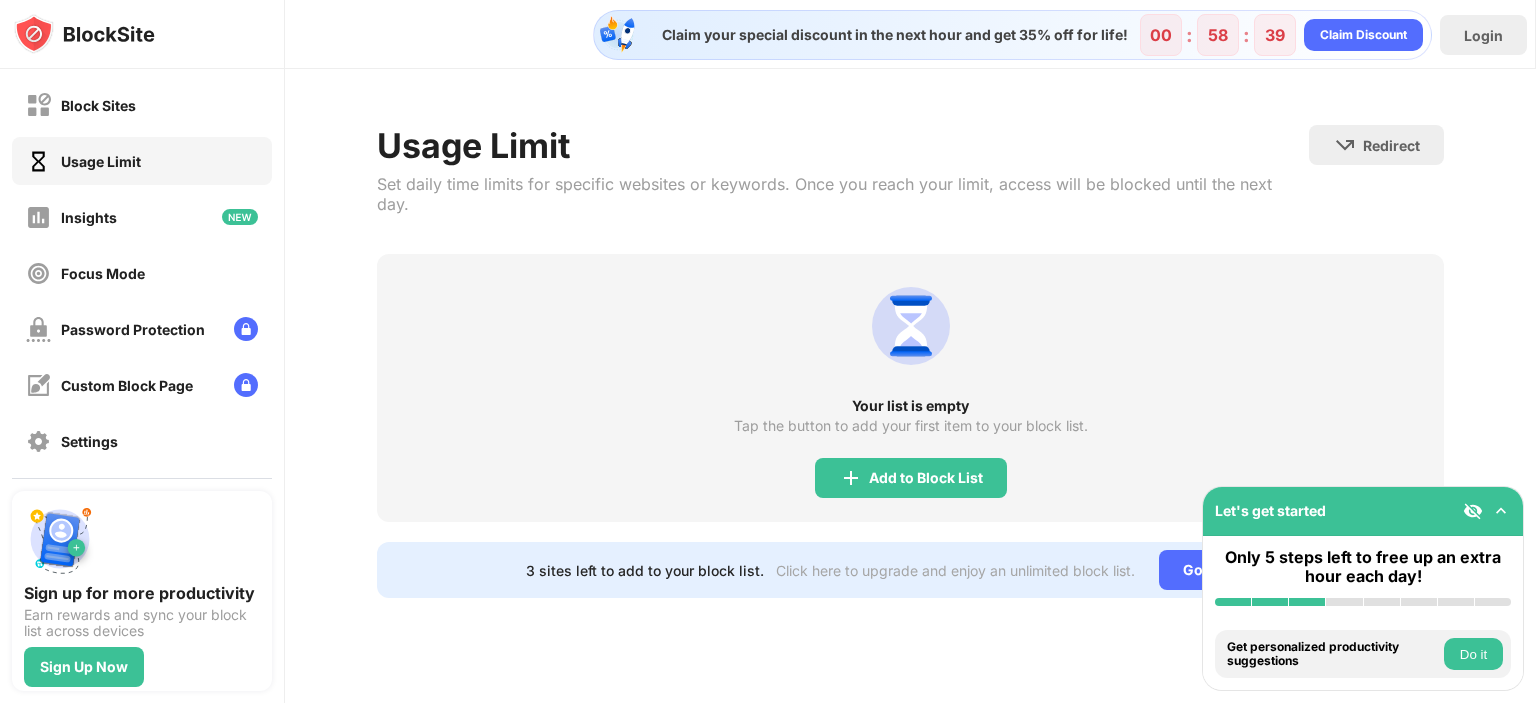 scroll, scrollTop: 0, scrollLeft: 0, axis: both 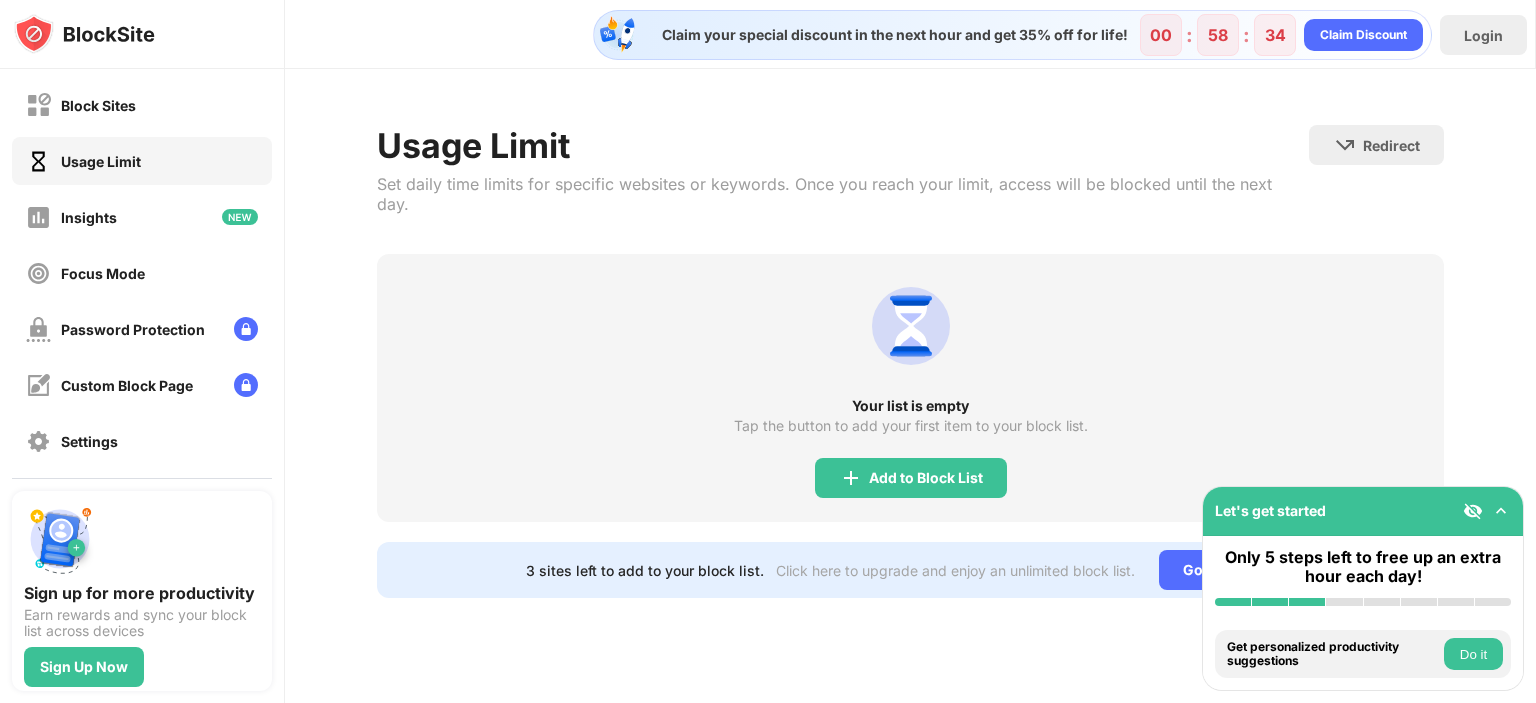 click on "Block Sites" at bounding box center (142, 105) 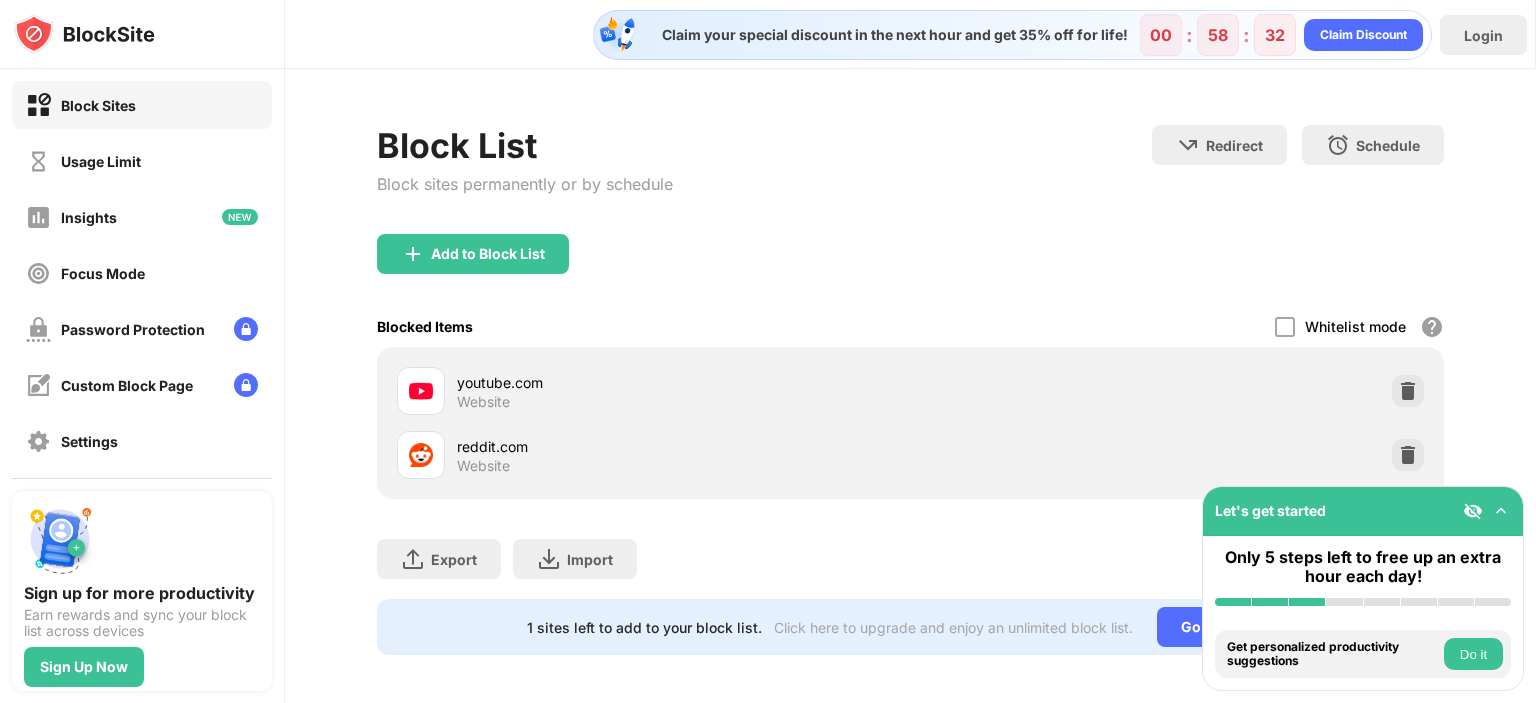 scroll, scrollTop: 21, scrollLeft: 0, axis: vertical 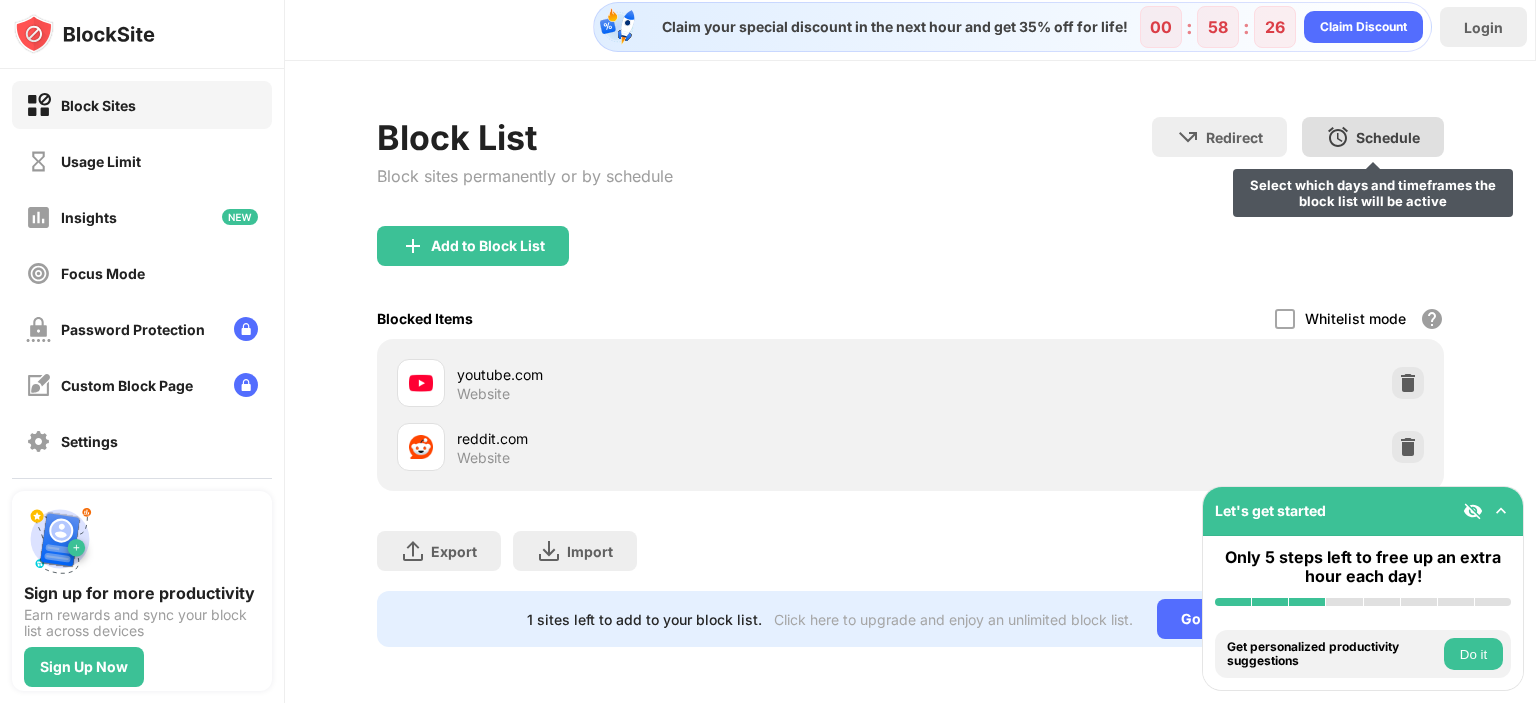 click at bounding box center [1338, 137] 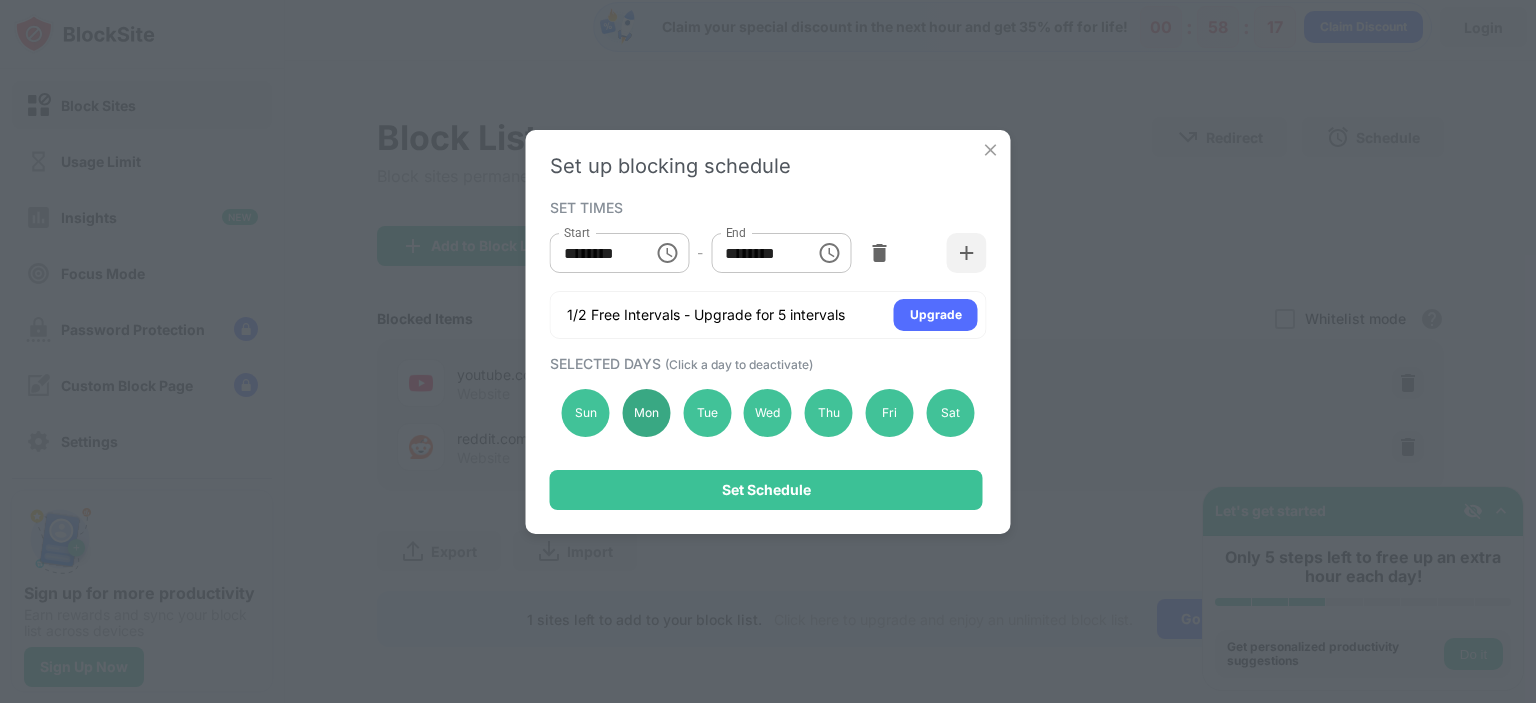 click on "Mon" at bounding box center [646, 413] 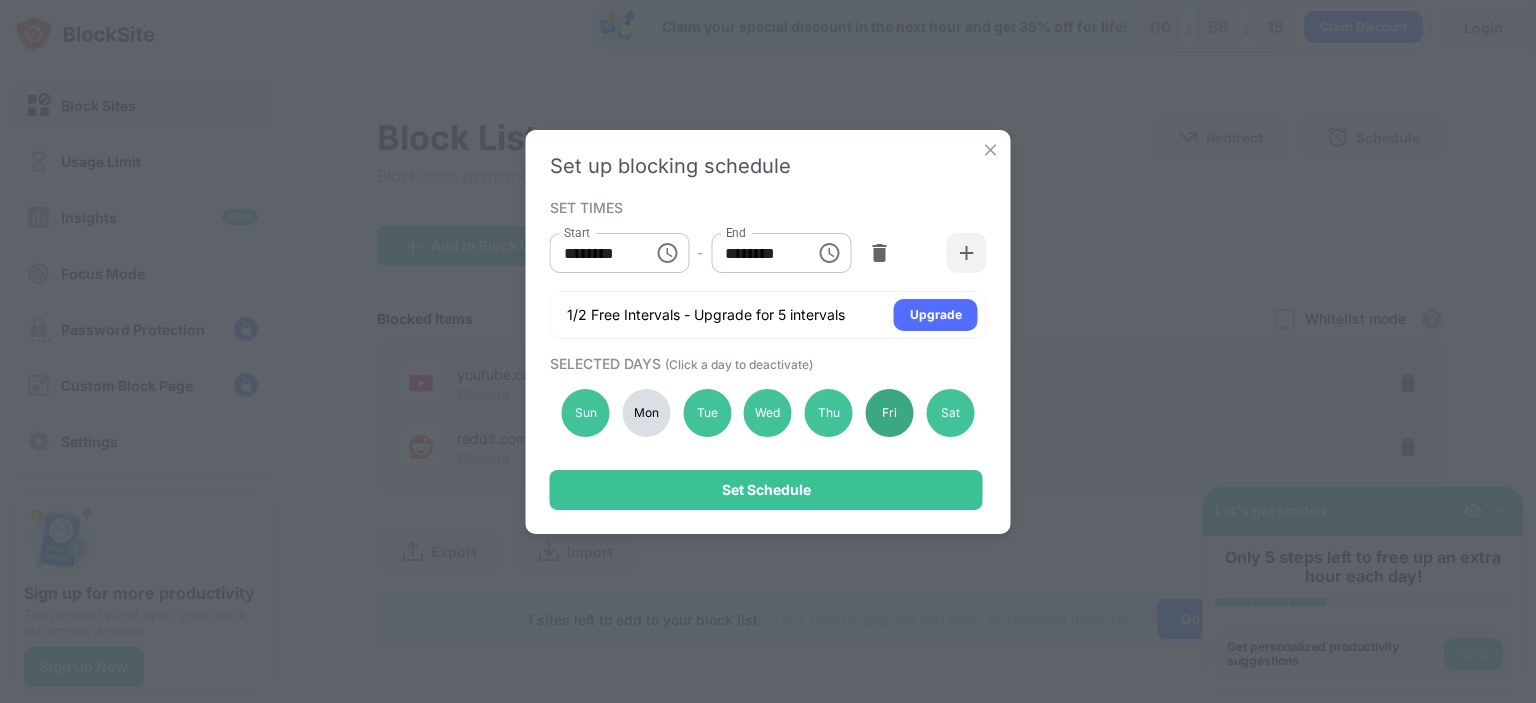 click on "Fri" at bounding box center (890, 413) 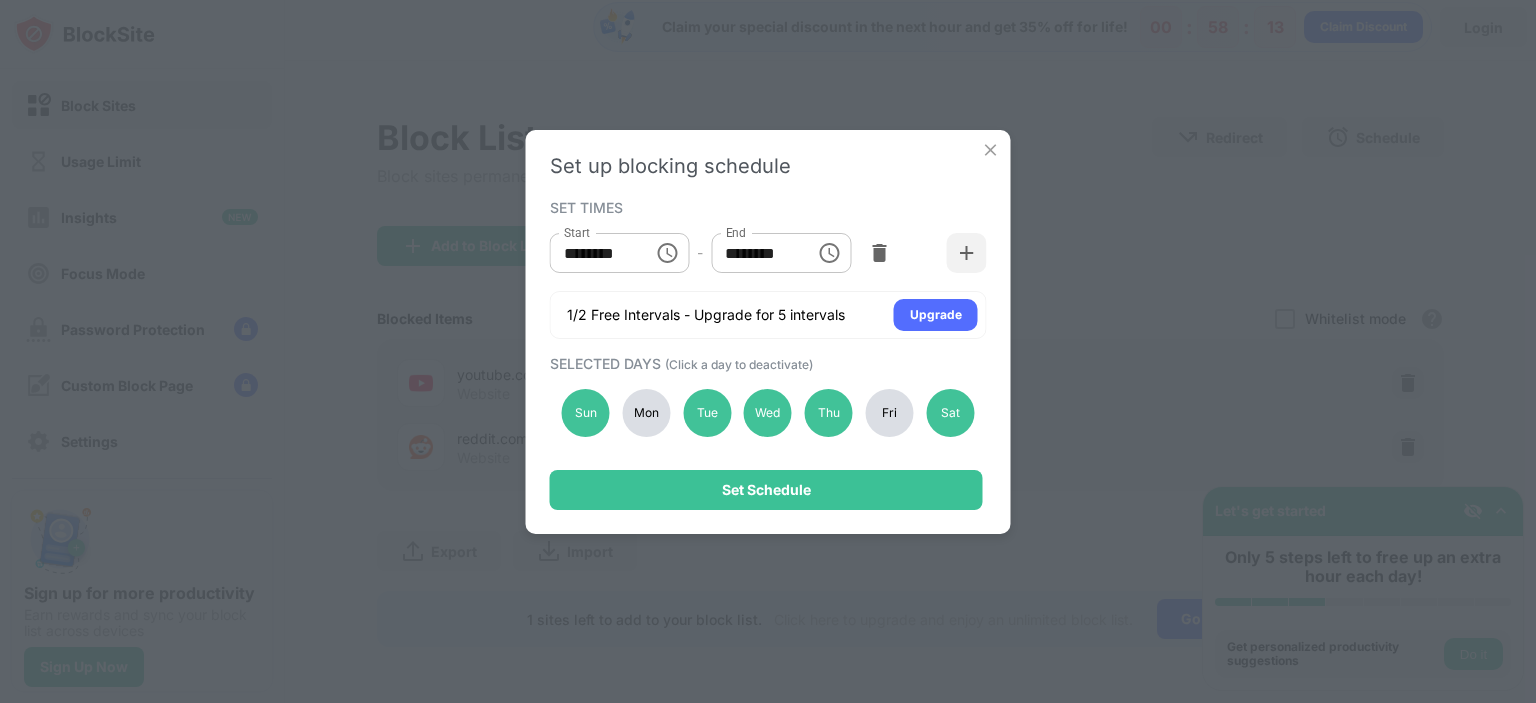 click on "Fri" at bounding box center [890, 413] 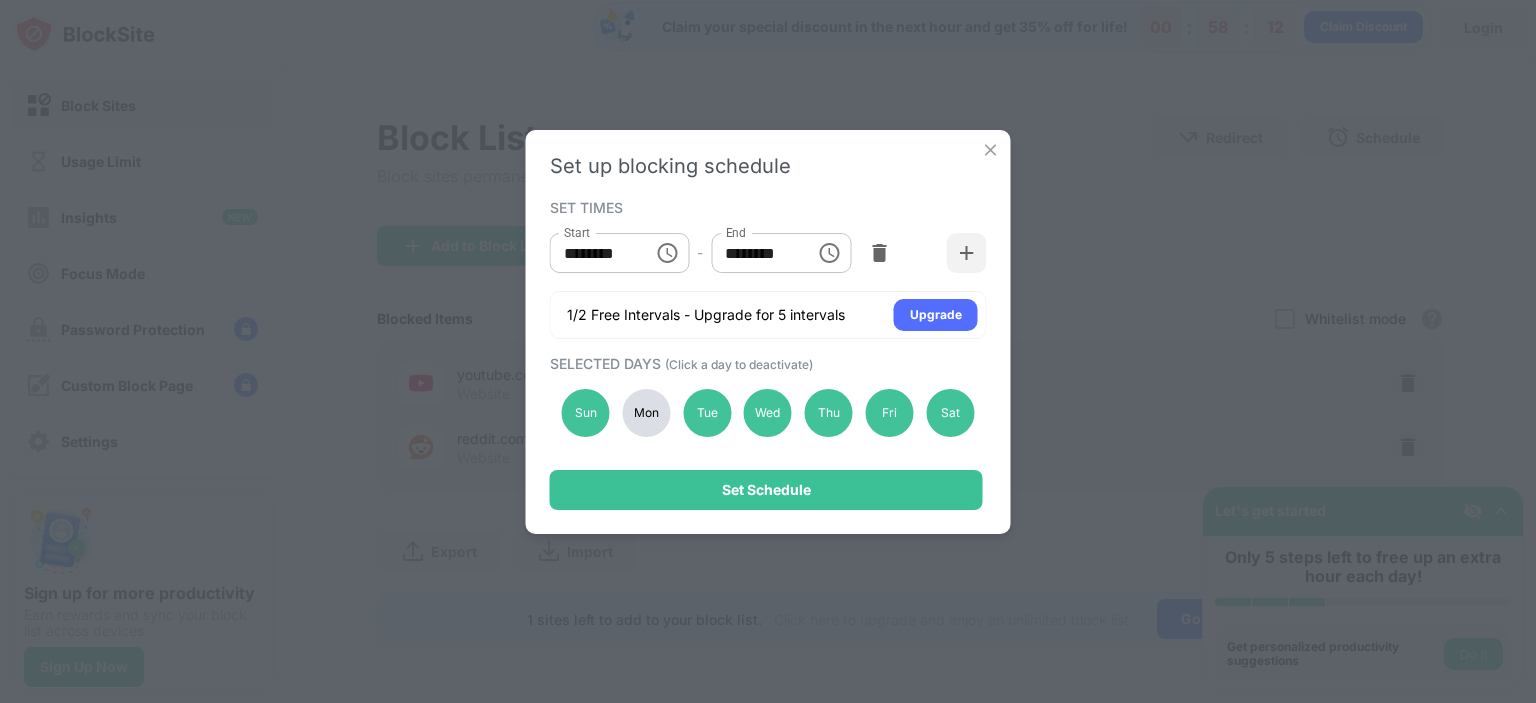 click on "Mon" at bounding box center (646, 413) 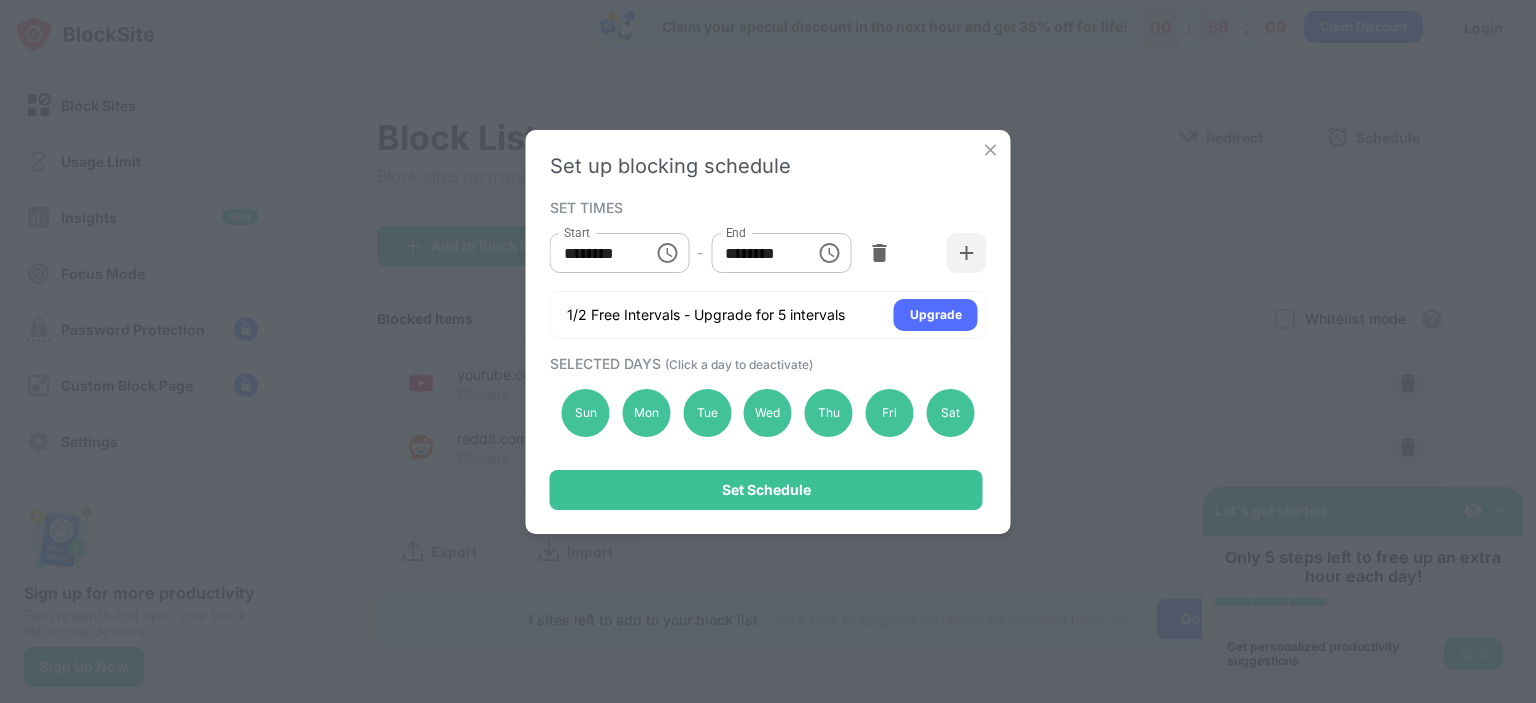 click 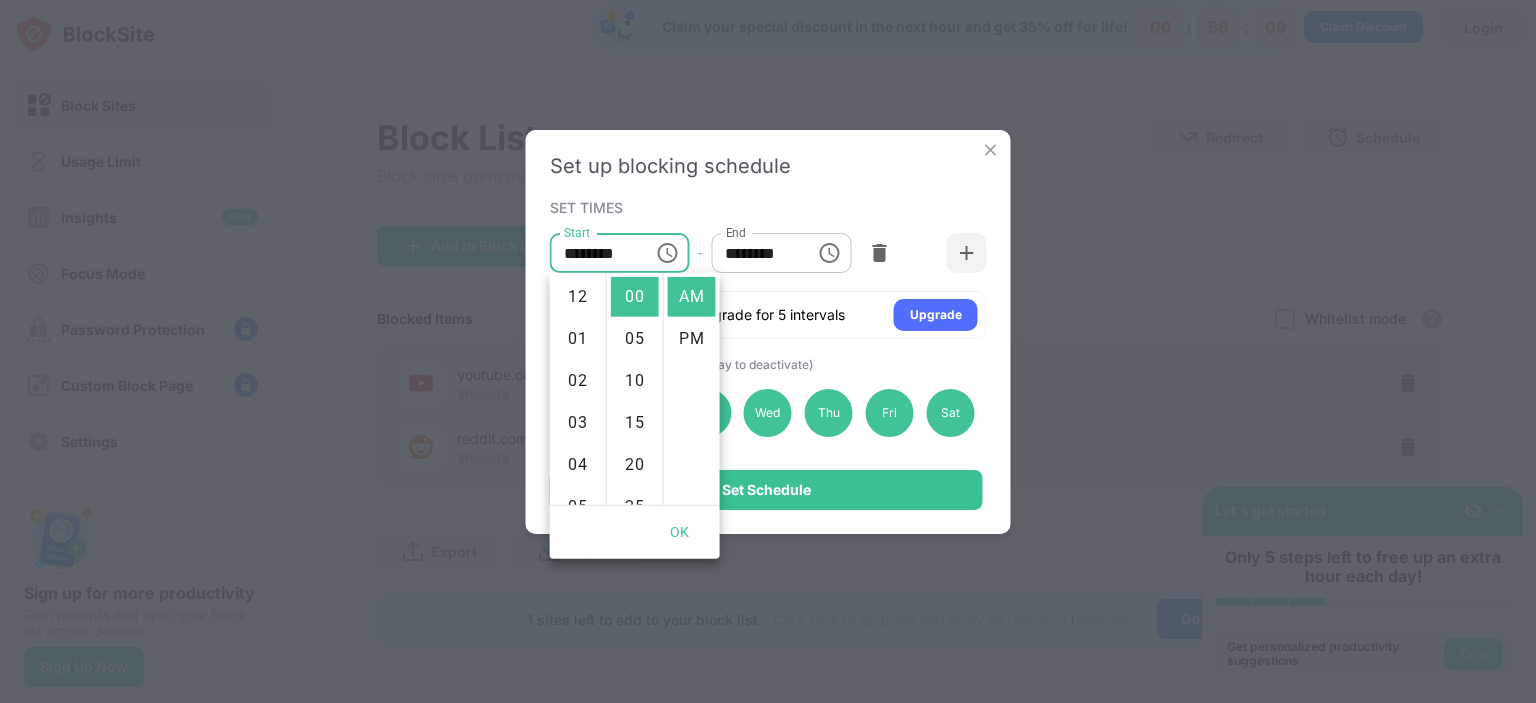 scroll, scrollTop: 420, scrollLeft: 0, axis: vertical 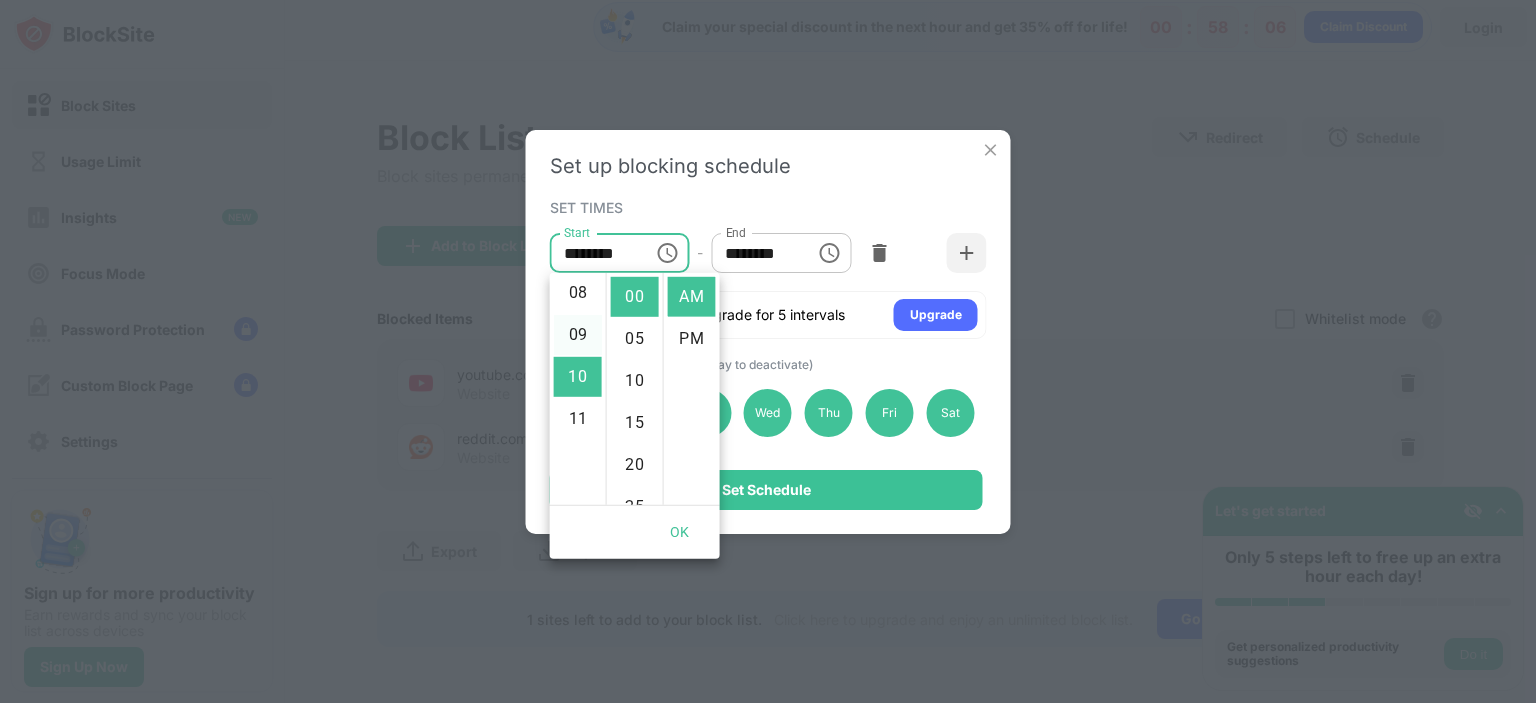 click on "09" at bounding box center (578, 335) 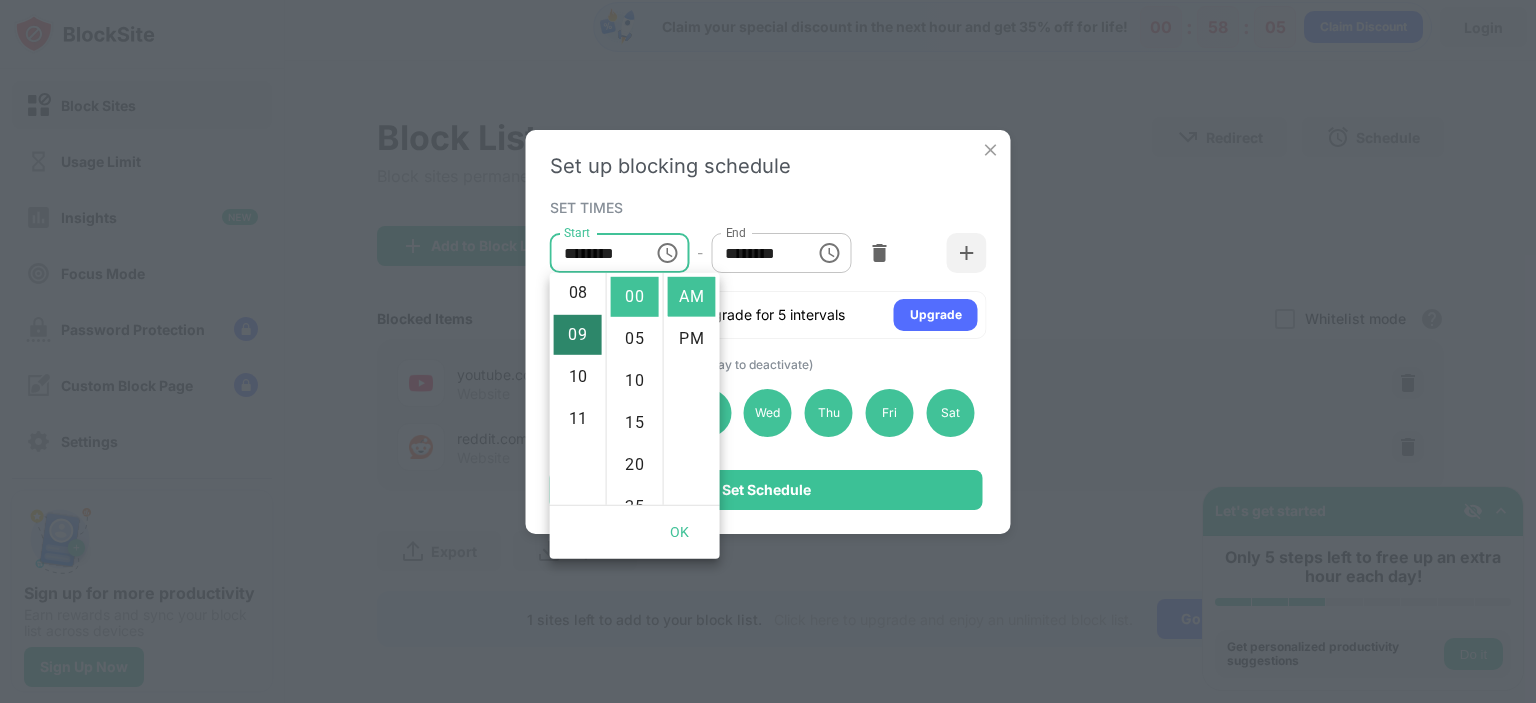 scroll, scrollTop: 378, scrollLeft: 0, axis: vertical 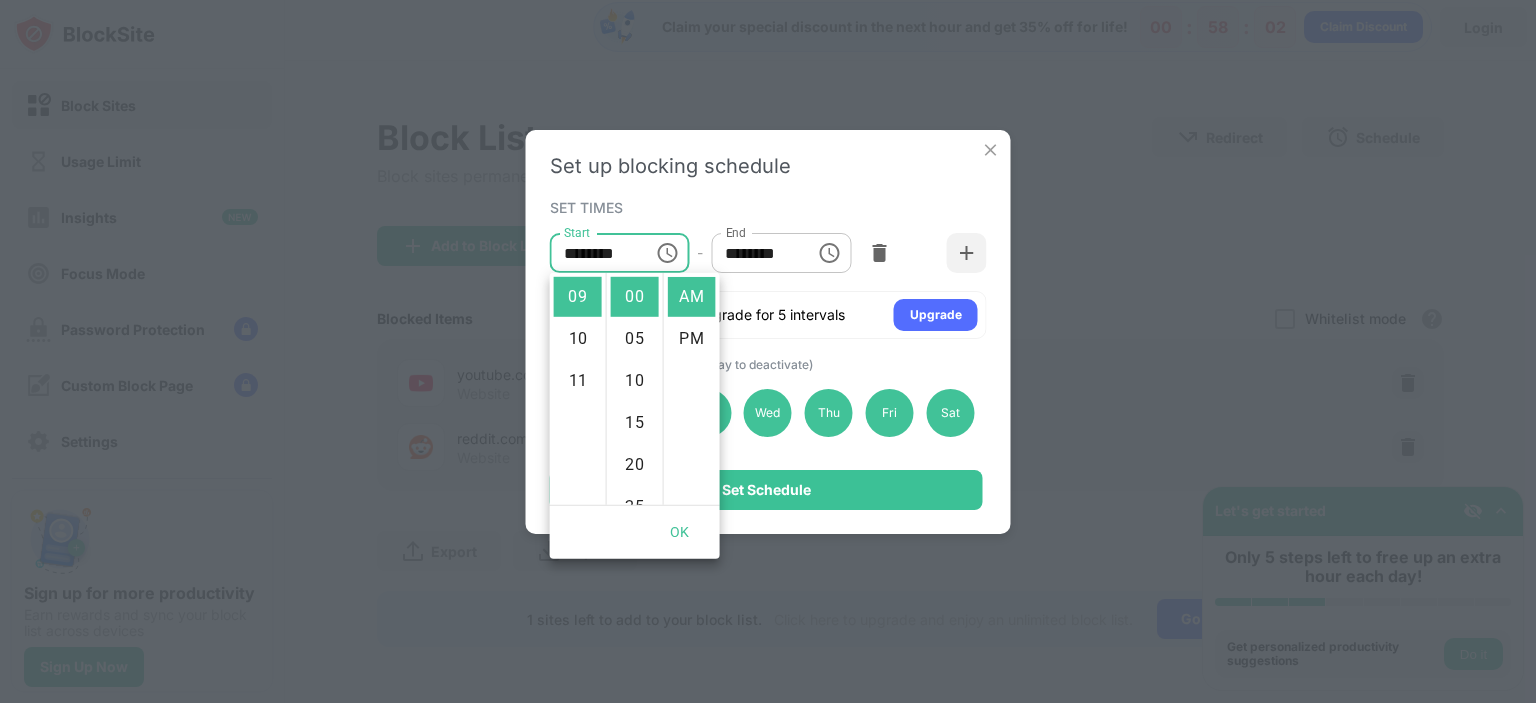 click on "OK" at bounding box center (680, 532) 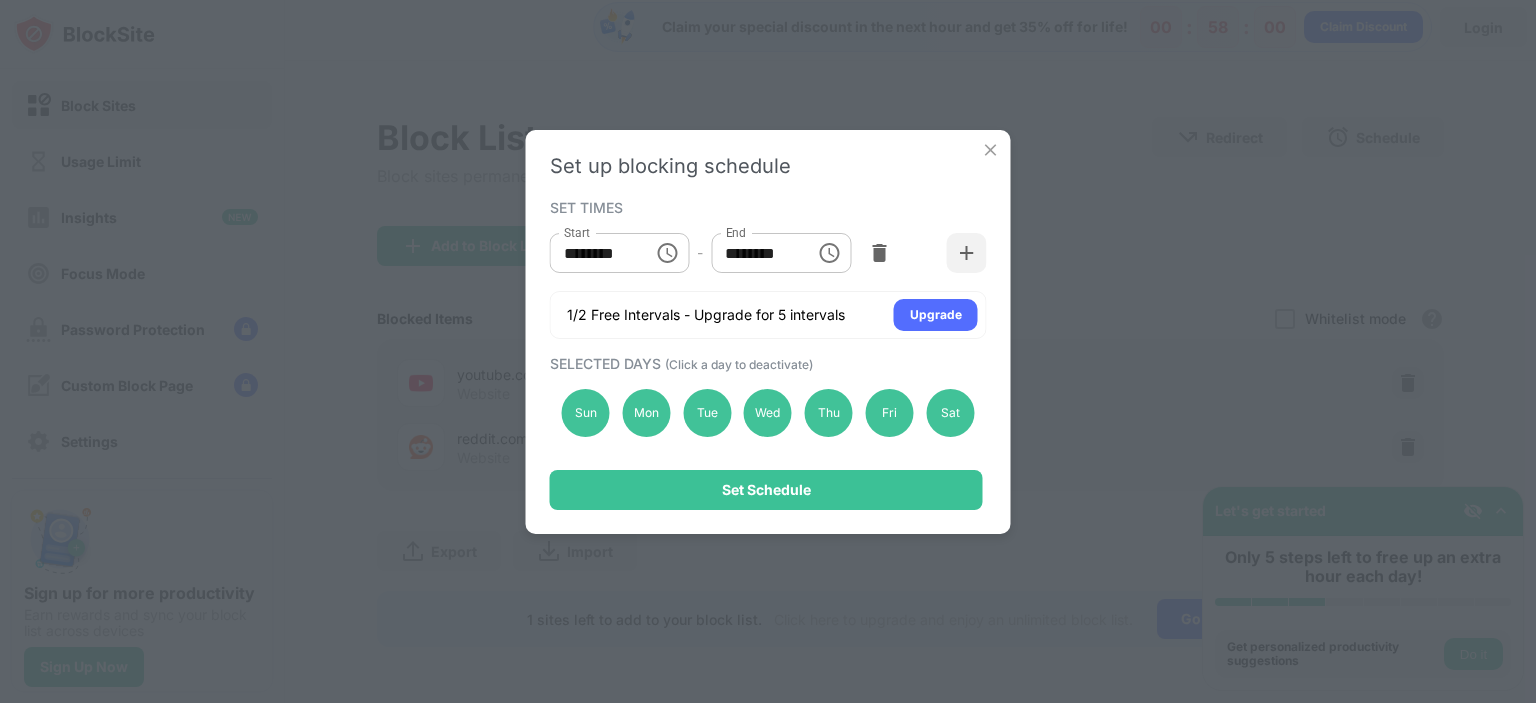 click 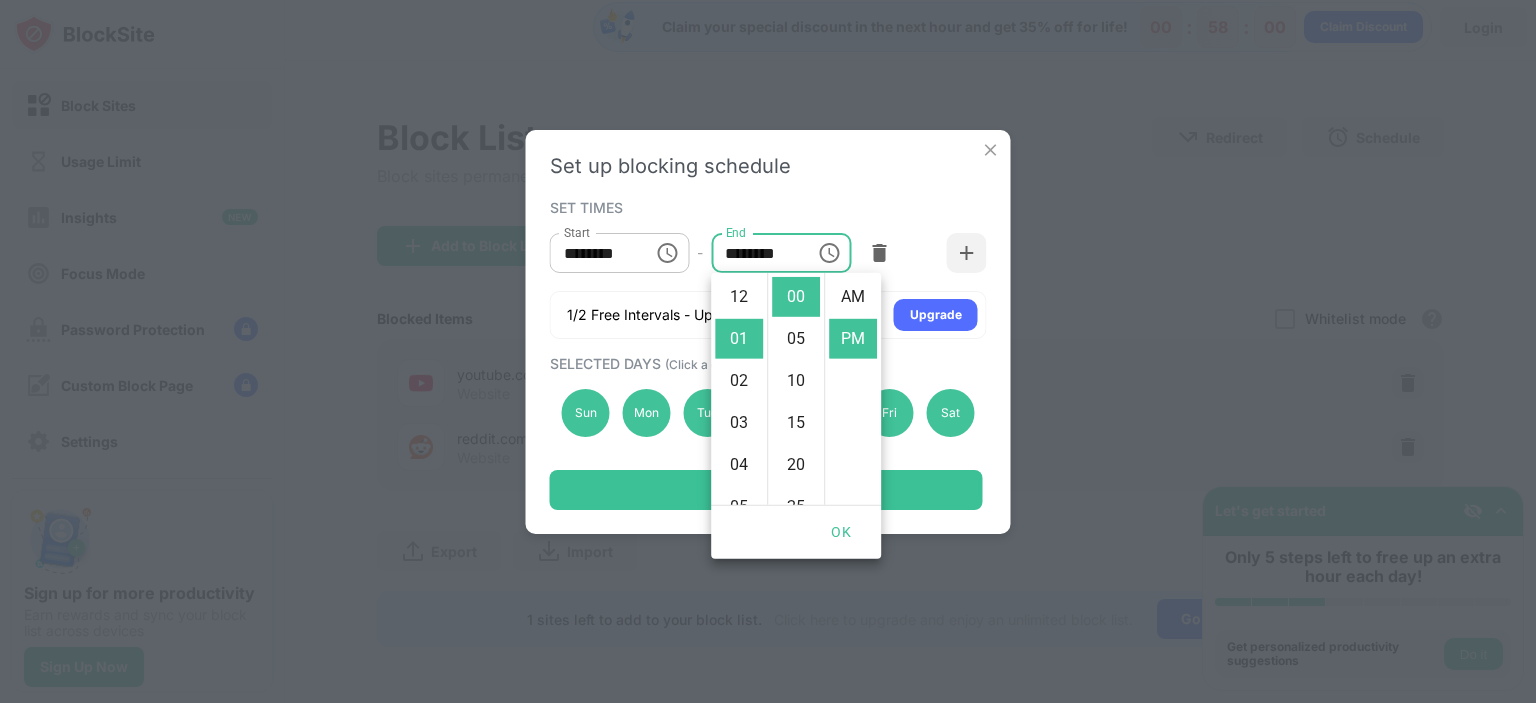 scroll, scrollTop: 42, scrollLeft: 0, axis: vertical 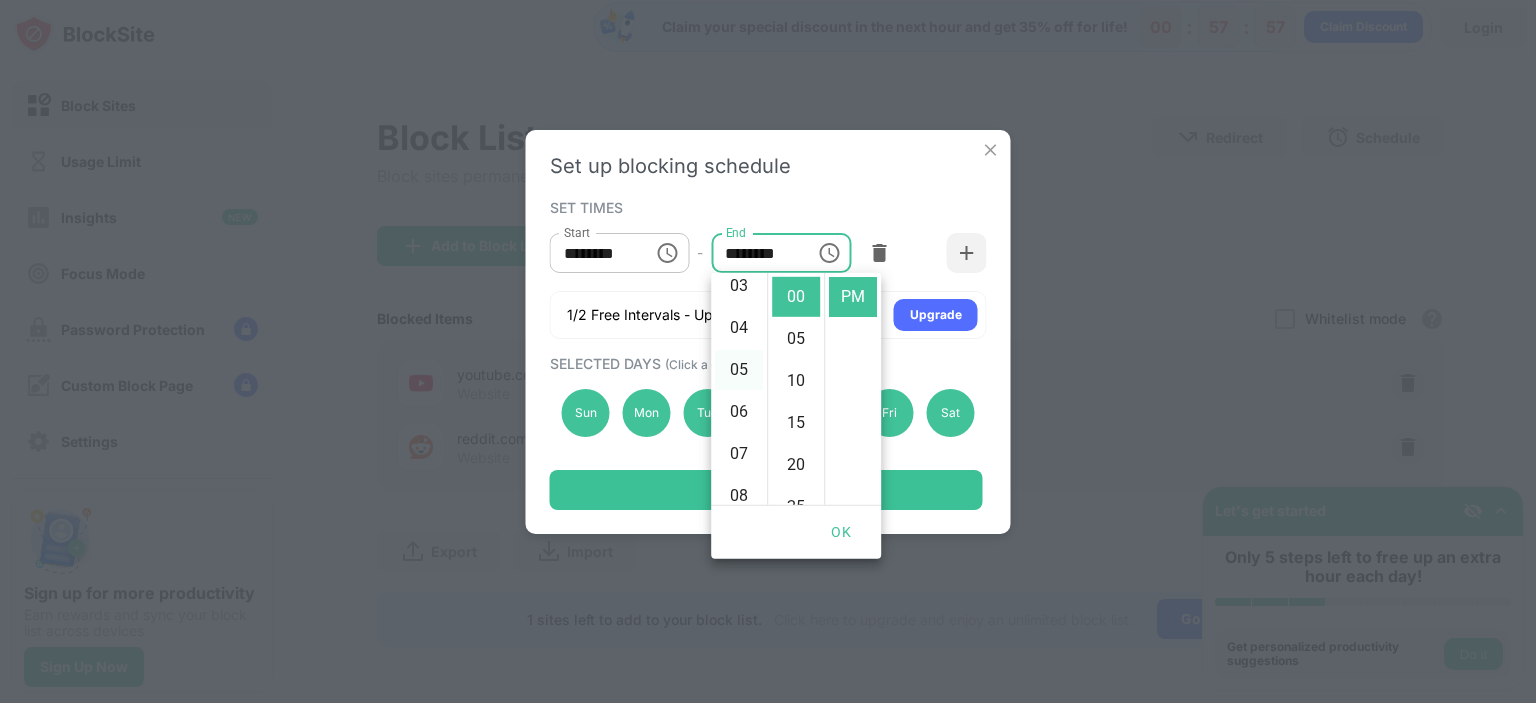 click on "05" at bounding box center [739, 370] 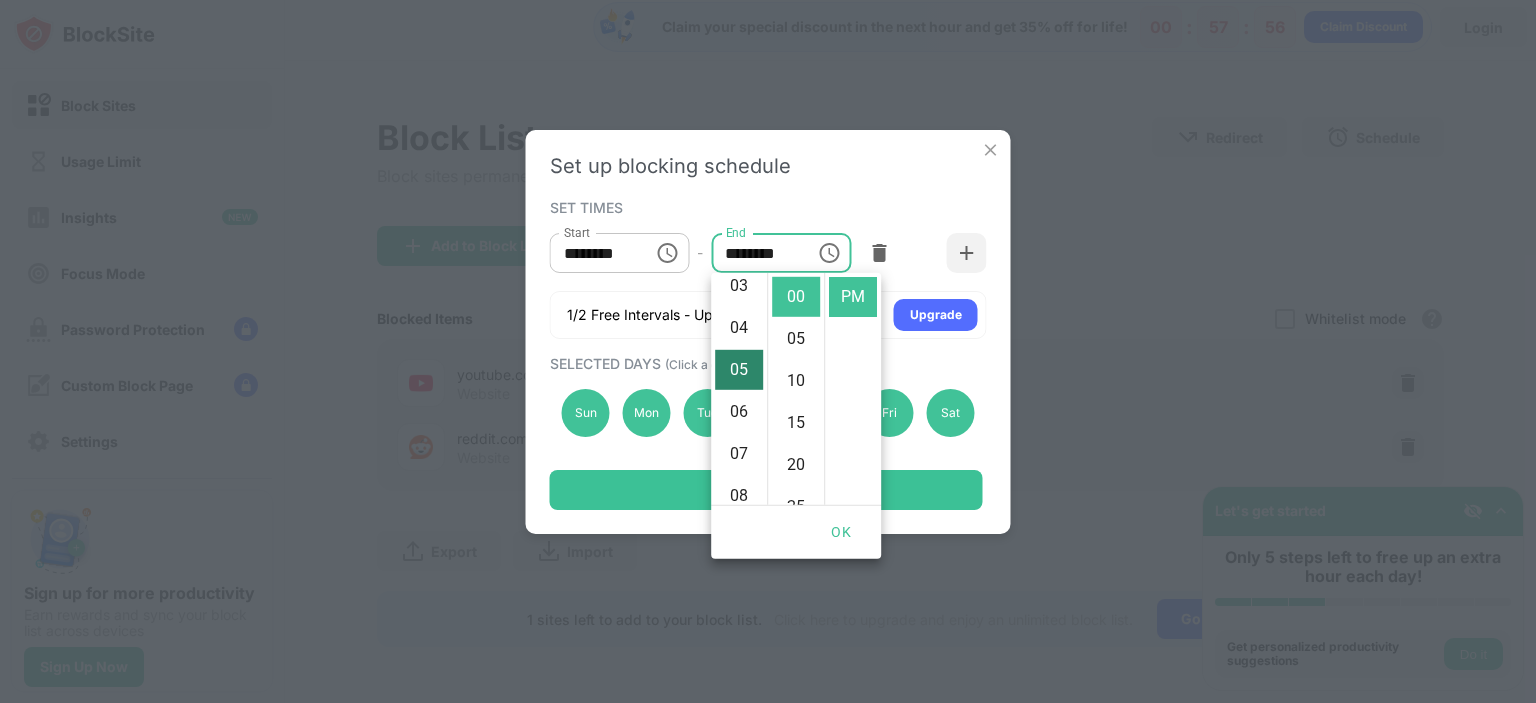 scroll, scrollTop: 210, scrollLeft: 0, axis: vertical 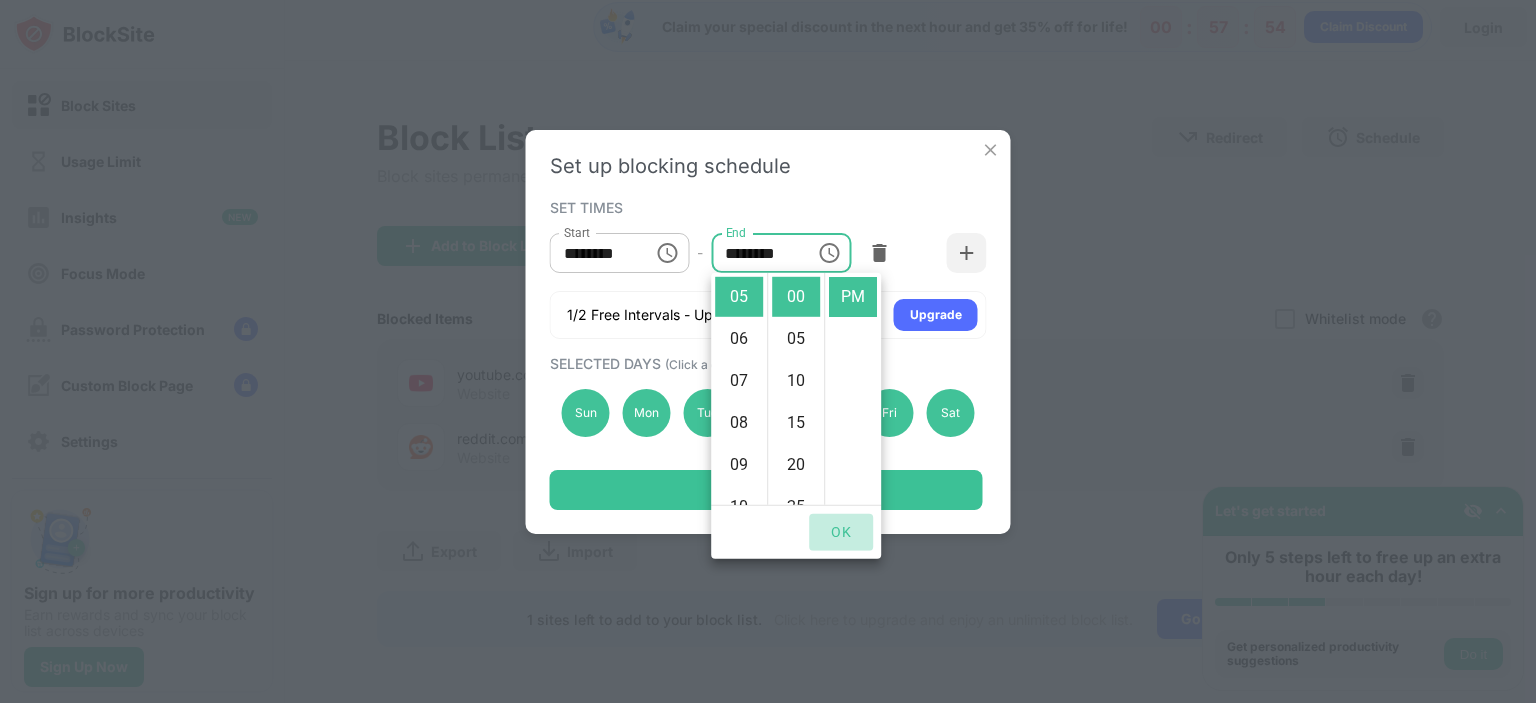 click on "OK" at bounding box center [841, 532] 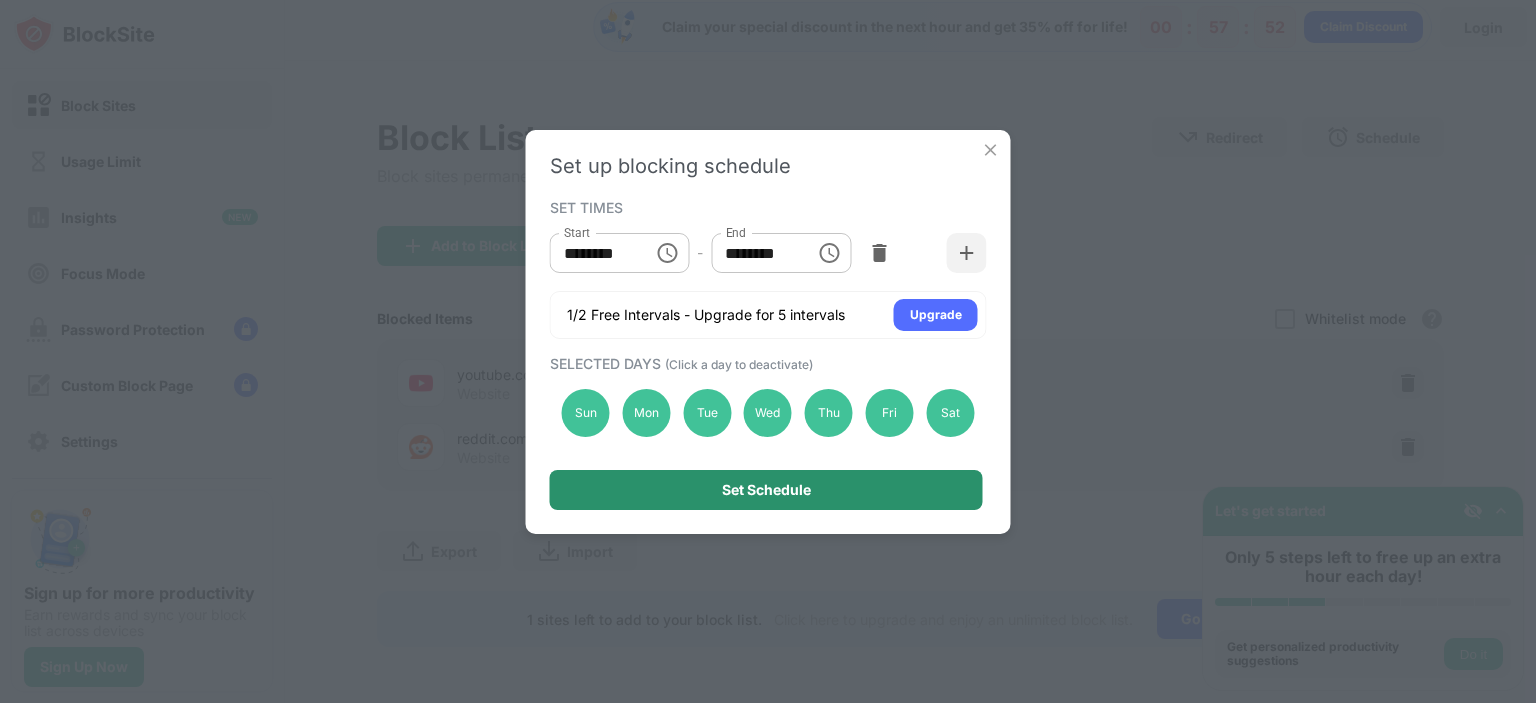 click on "Set Schedule" at bounding box center (766, 490) 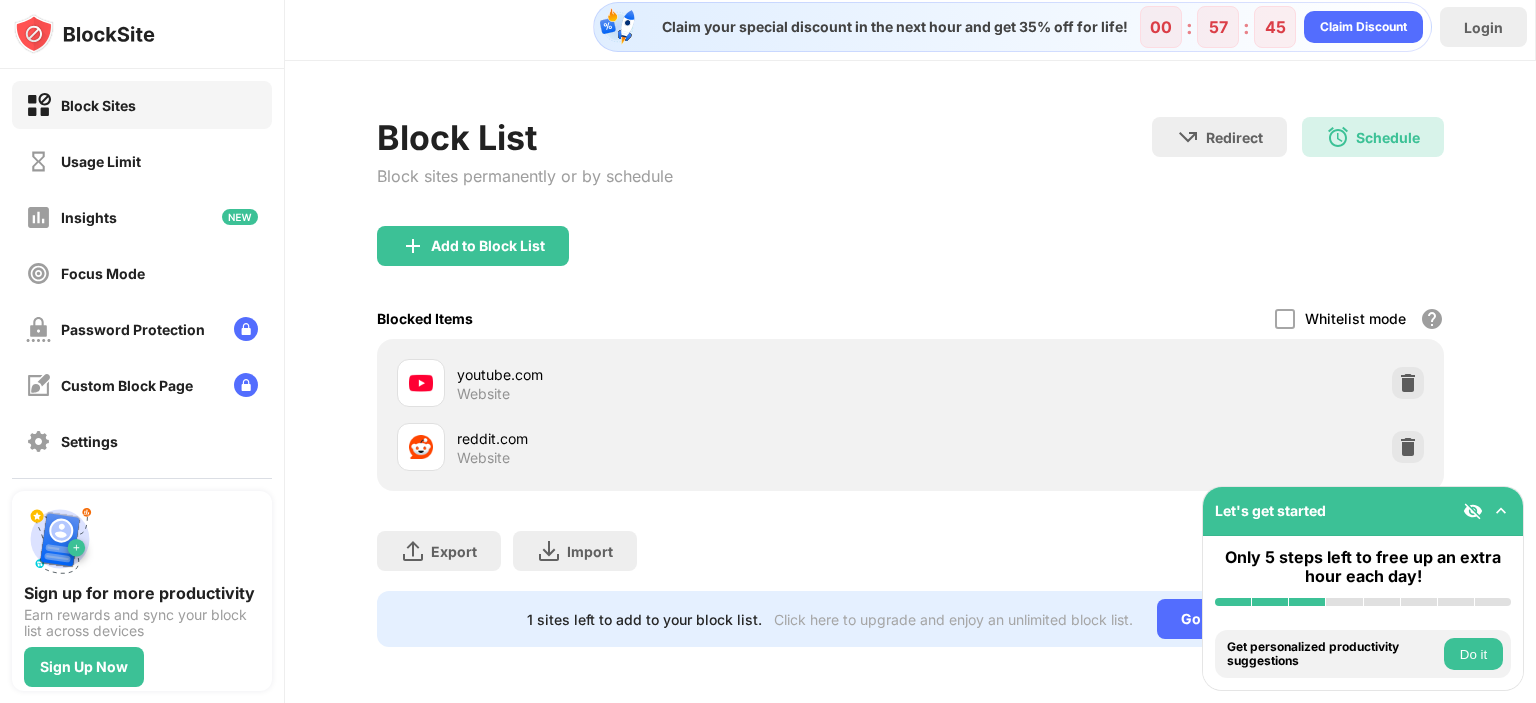 click at bounding box center (1501, 511) 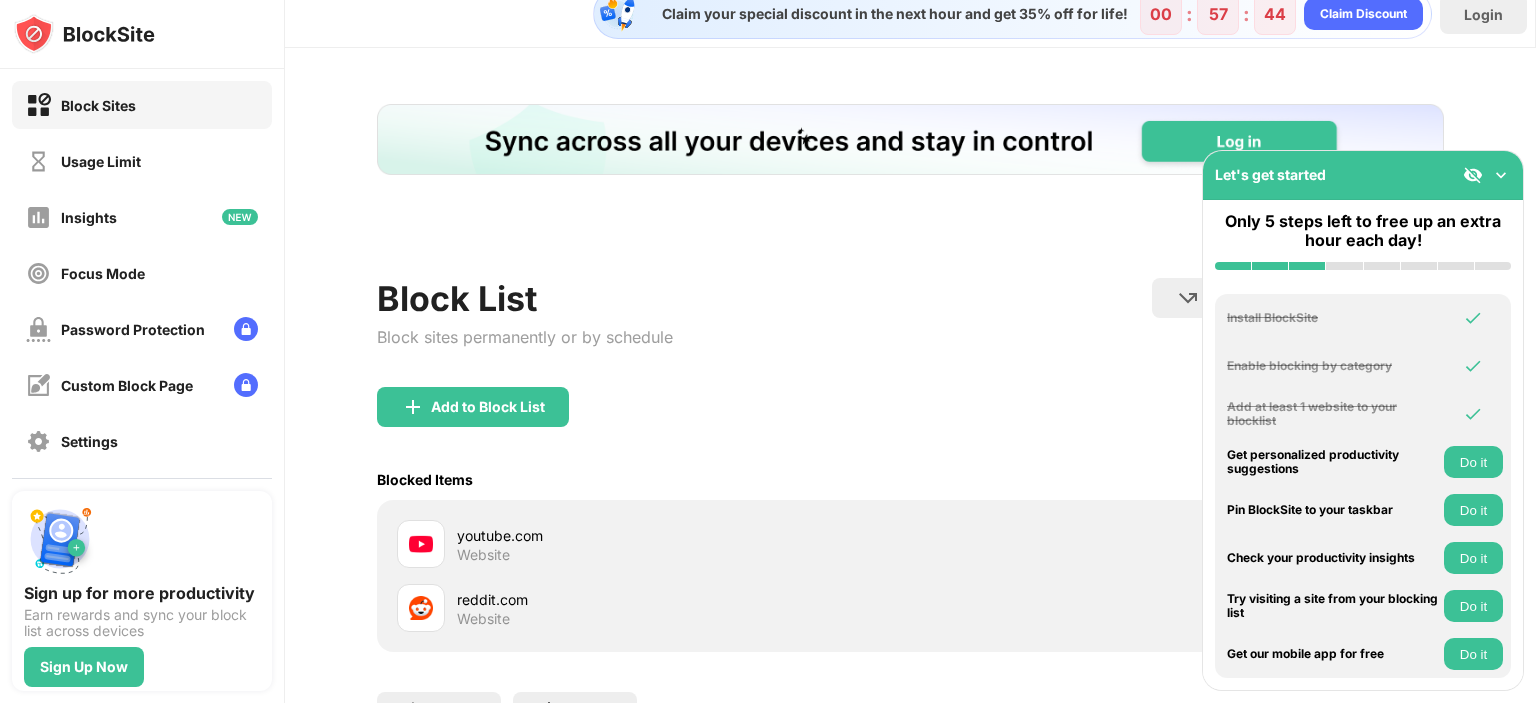 scroll, scrollTop: 0, scrollLeft: 0, axis: both 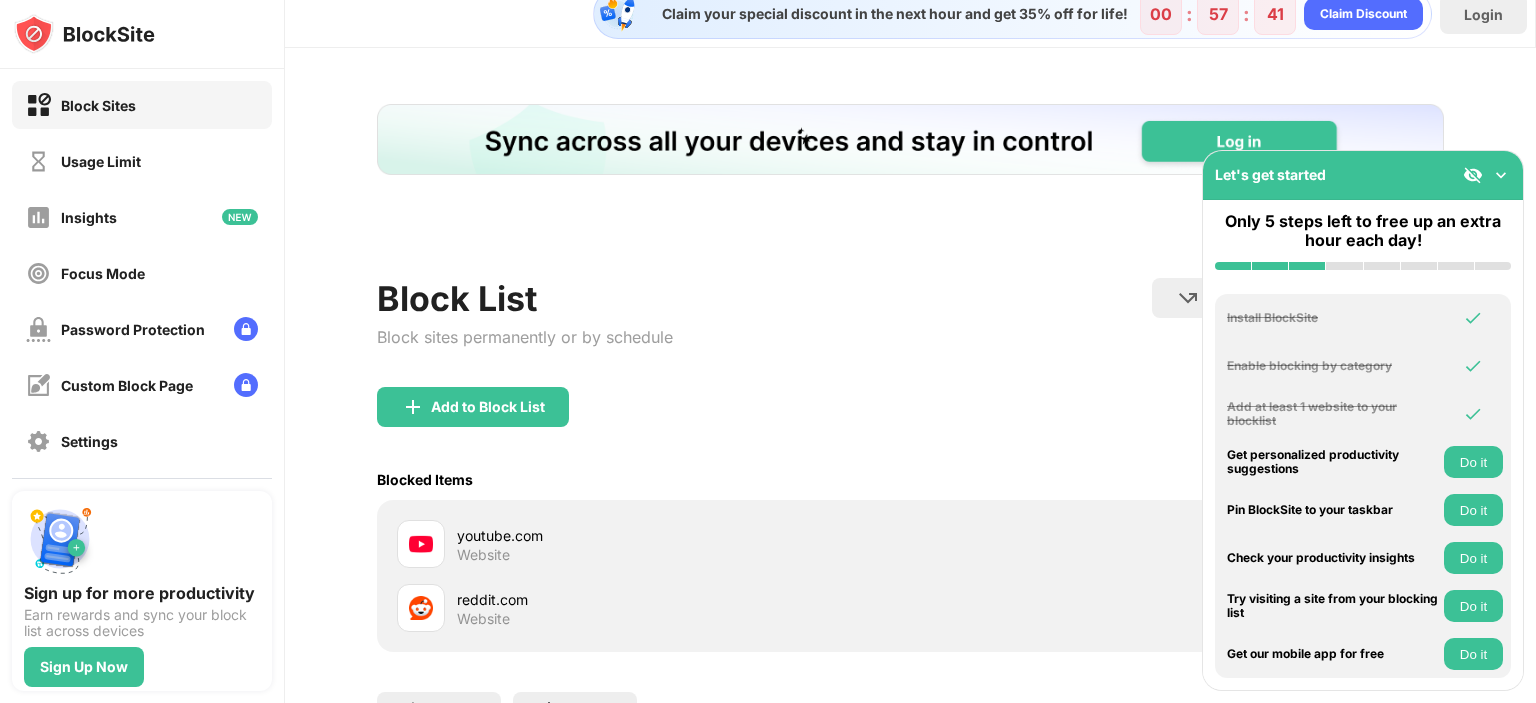 click at bounding box center [1501, 175] 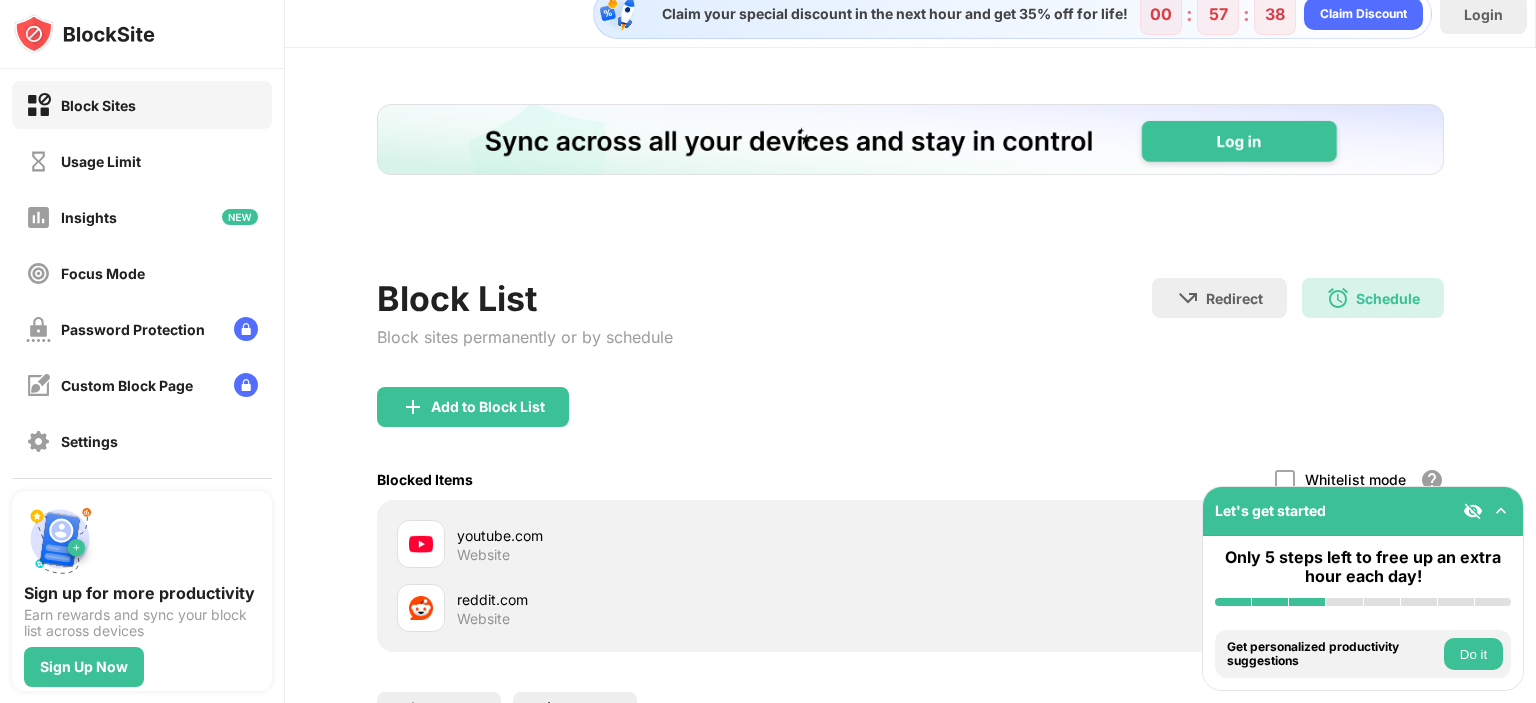 scroll, scrollTop: 196, scrollLeft: 0, axis: vertical 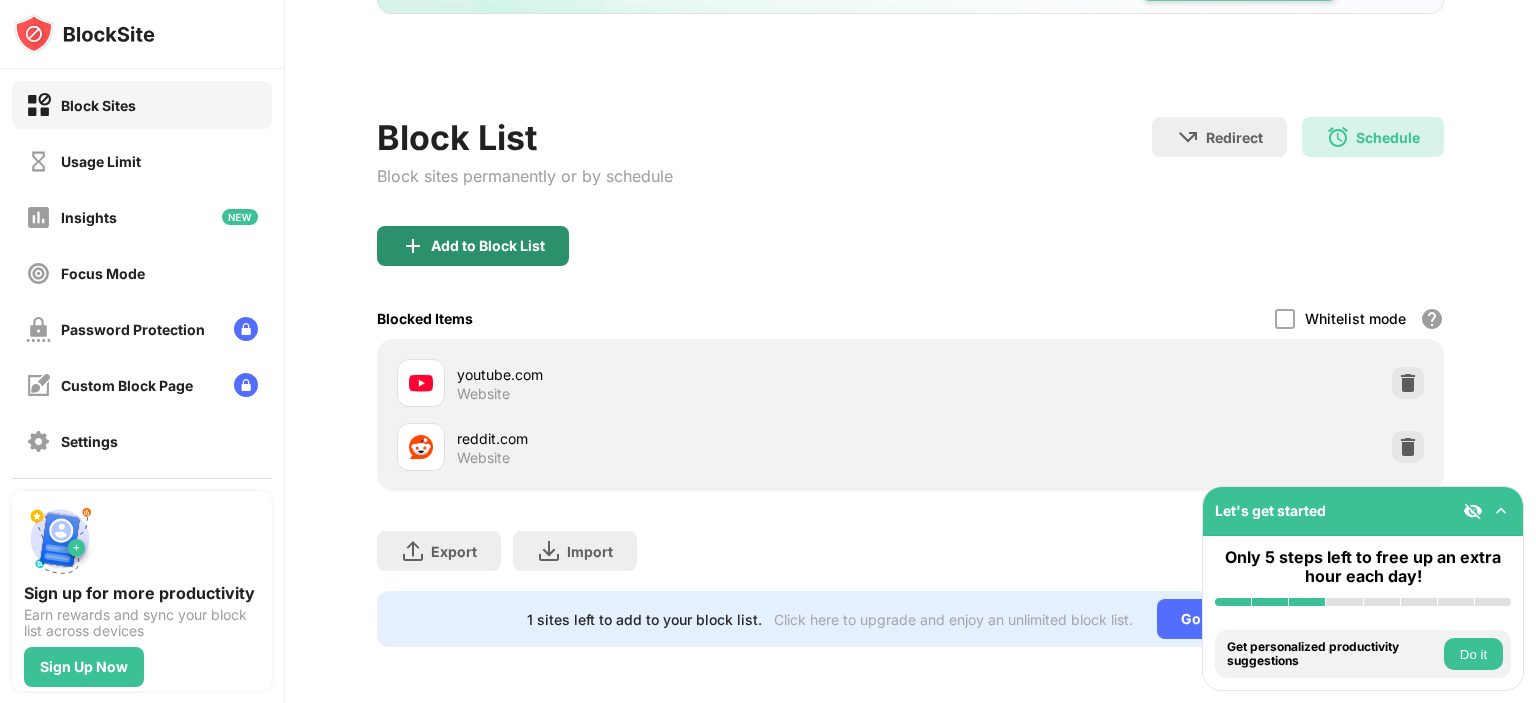 click on "Add to Block List" at bounding box center (488, 246) 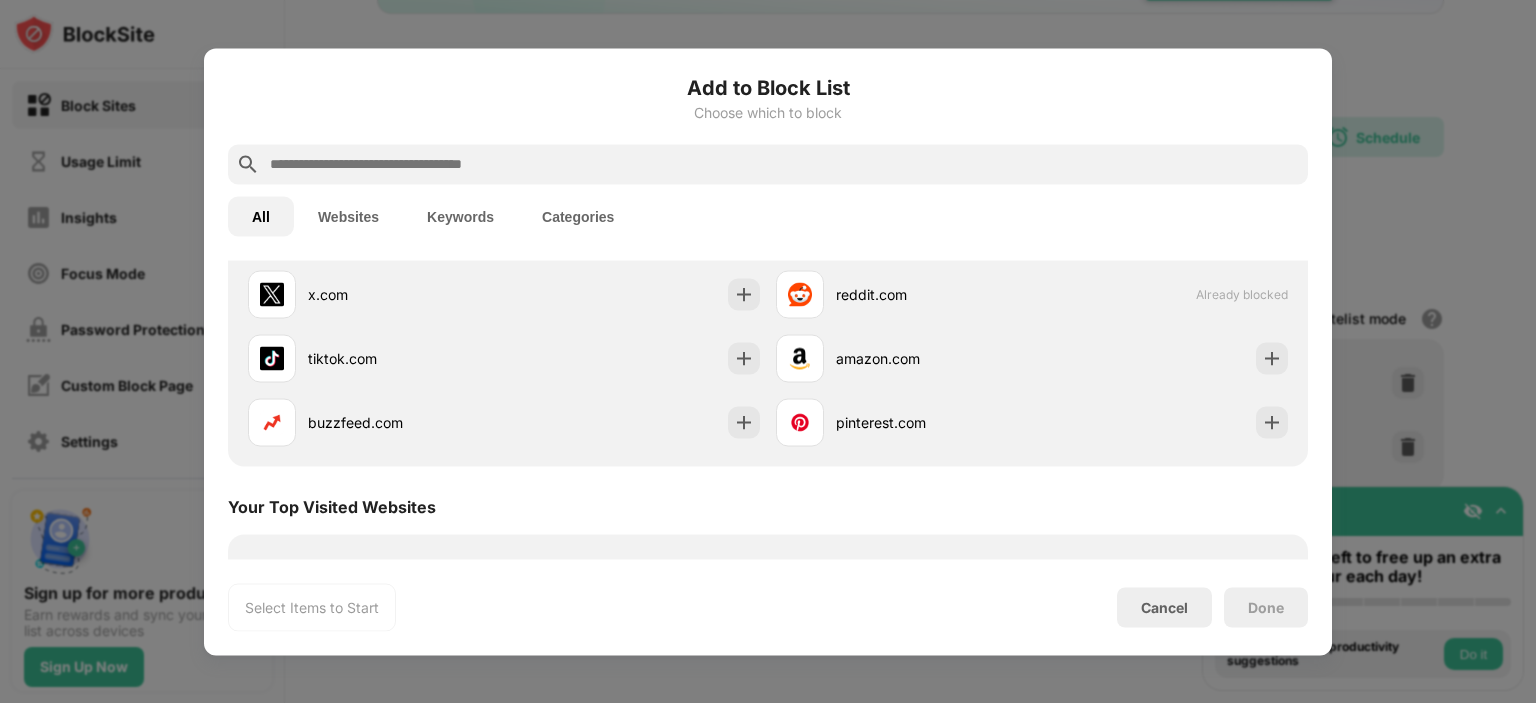 scroll, scrollTop: 479, scrollLeft: 0, axis: vertical 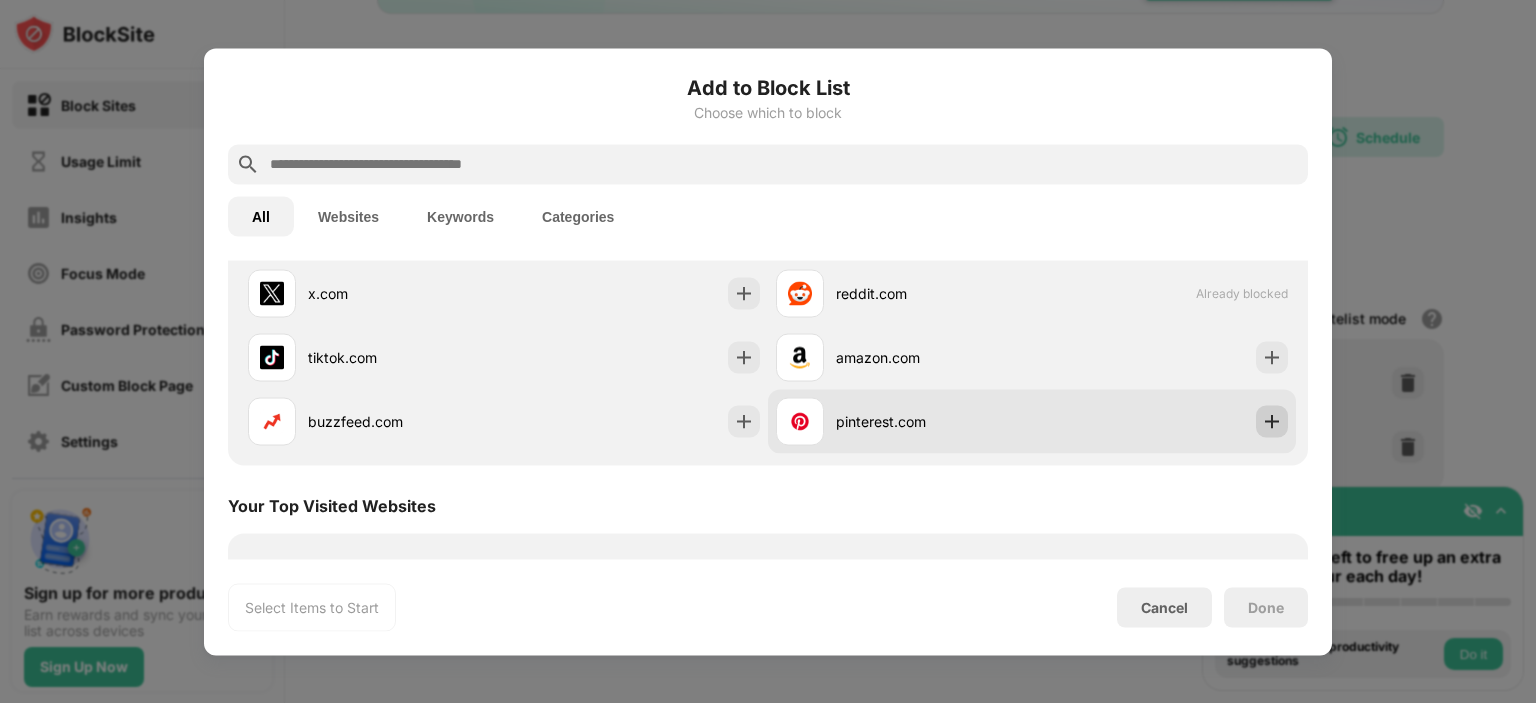 click at bounding box center [1272, 421] 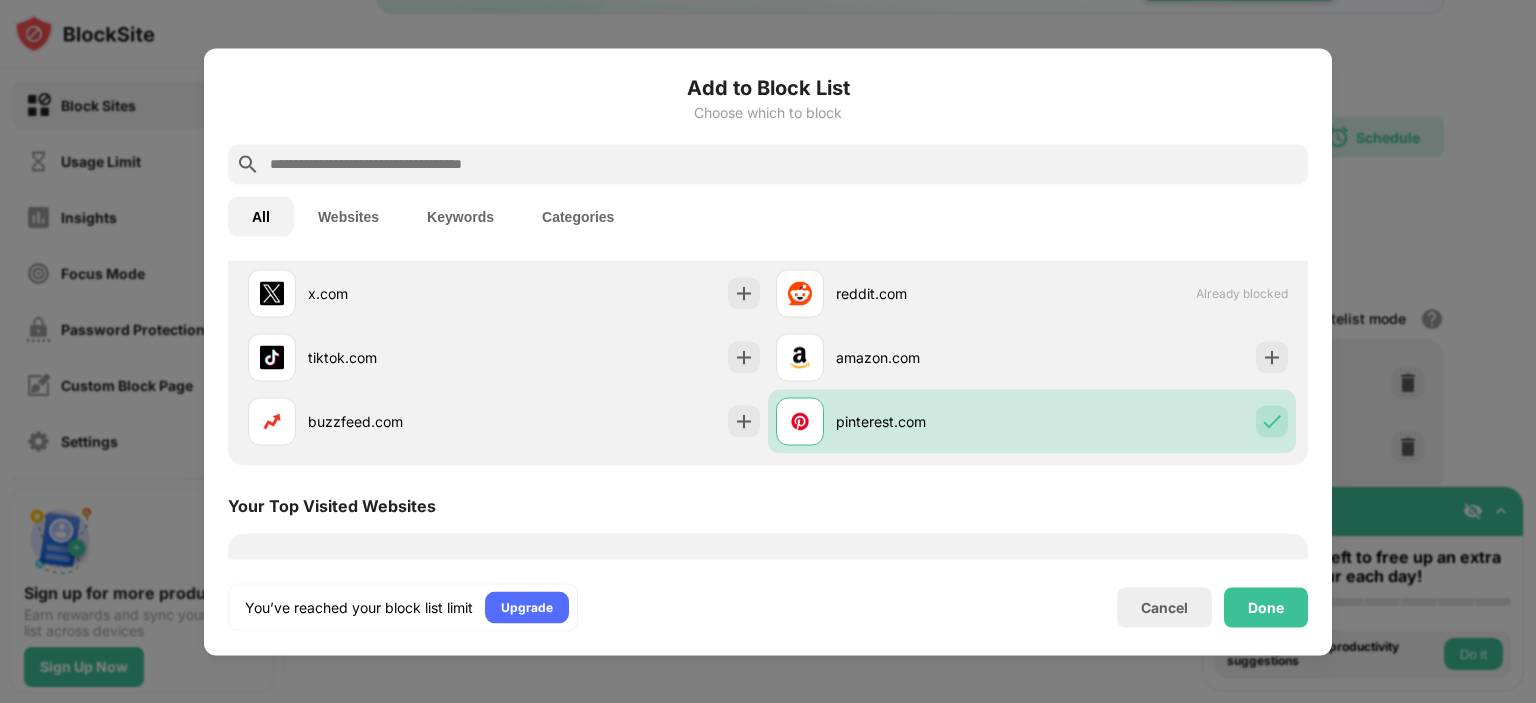 click on "Done" at bounding box center [1266, 607] 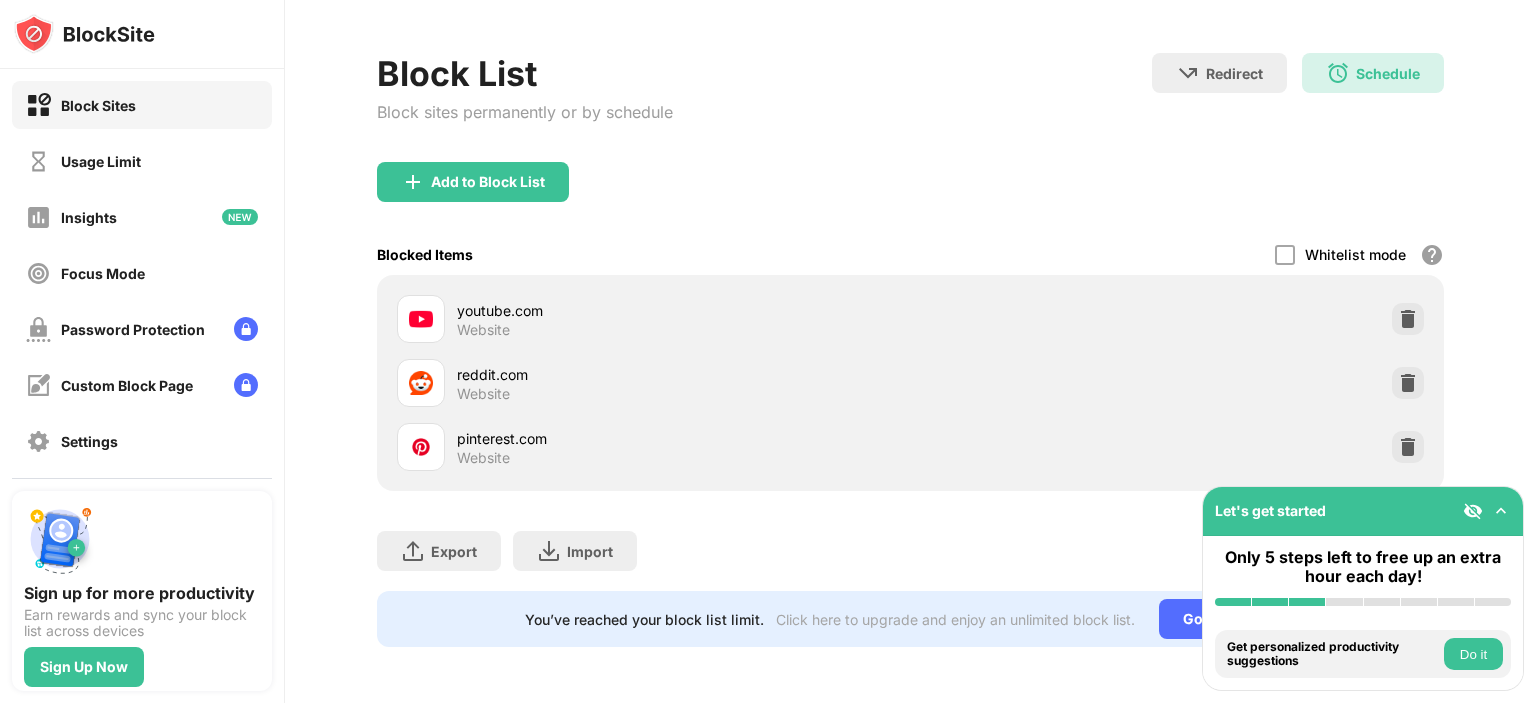 scroll, scrollTop: 0, scrollLeft: 0, axis: both 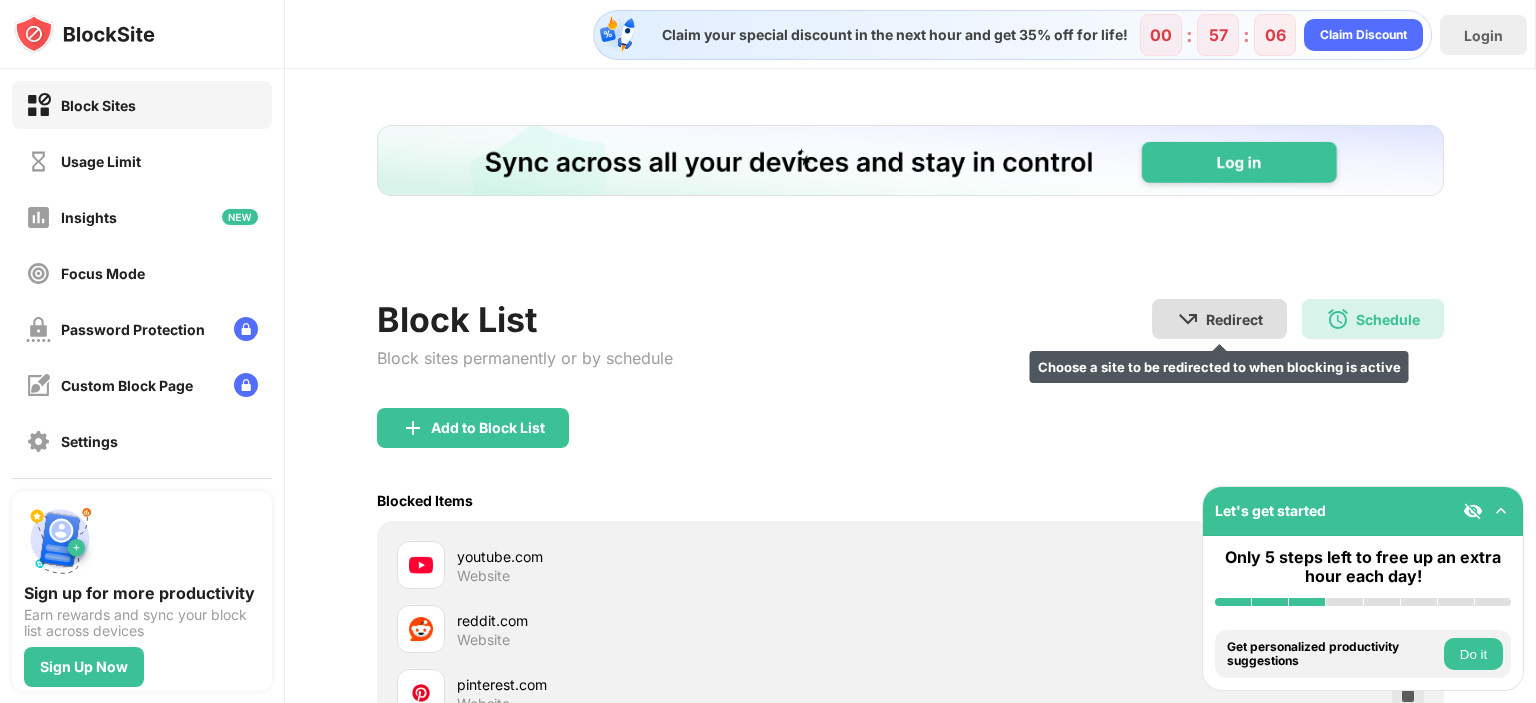 click at bounding box center [1188, 319] 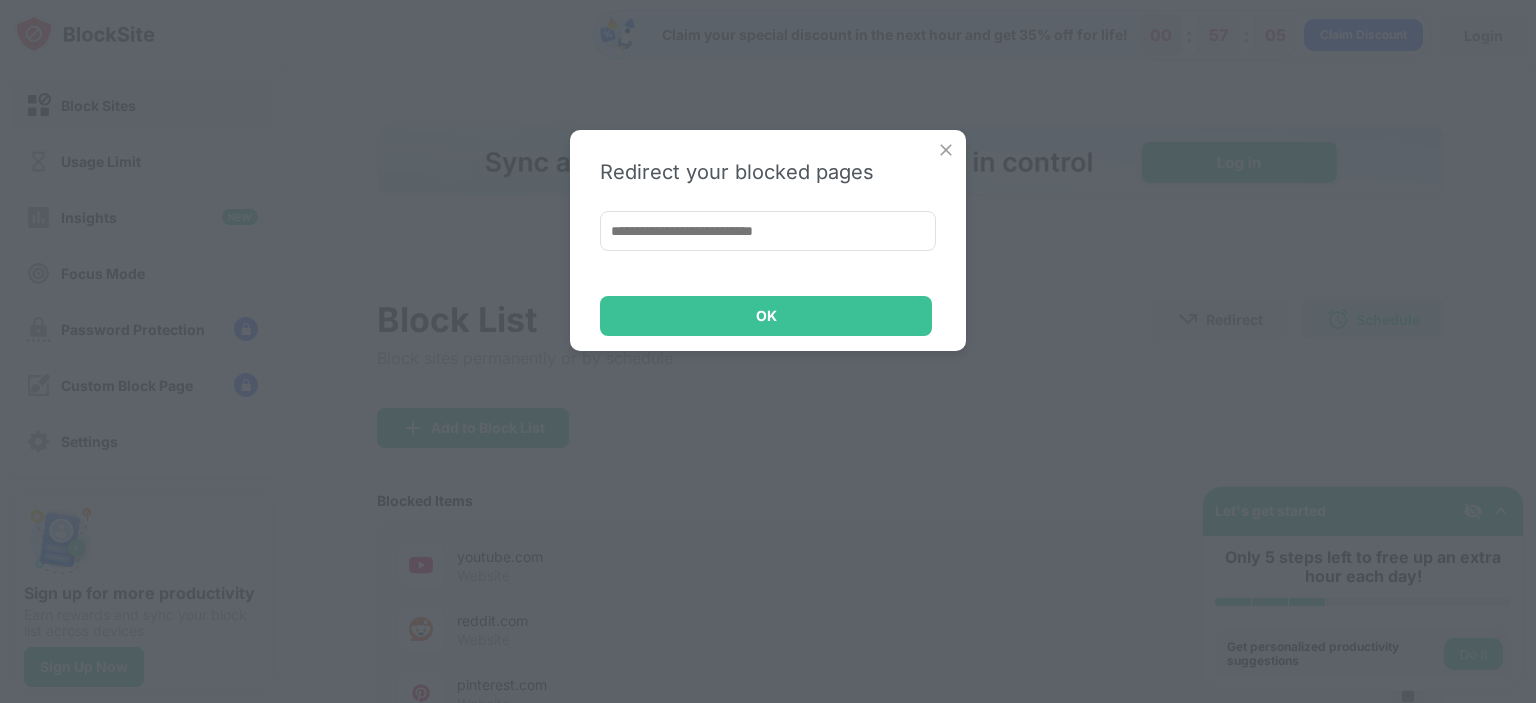 scroll, scrollTop: 0, scrollLeft: 0, axis: both 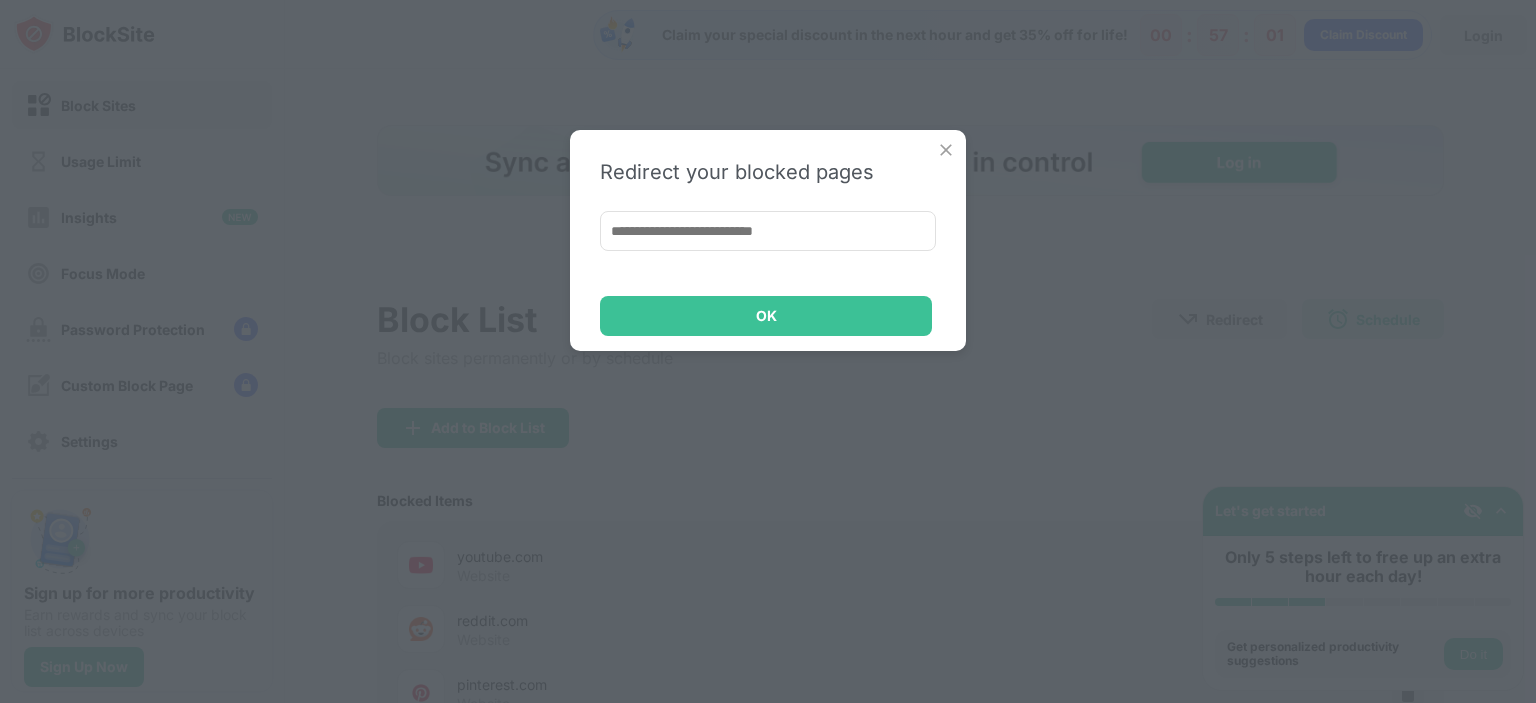click at bounding box center [946, 150] 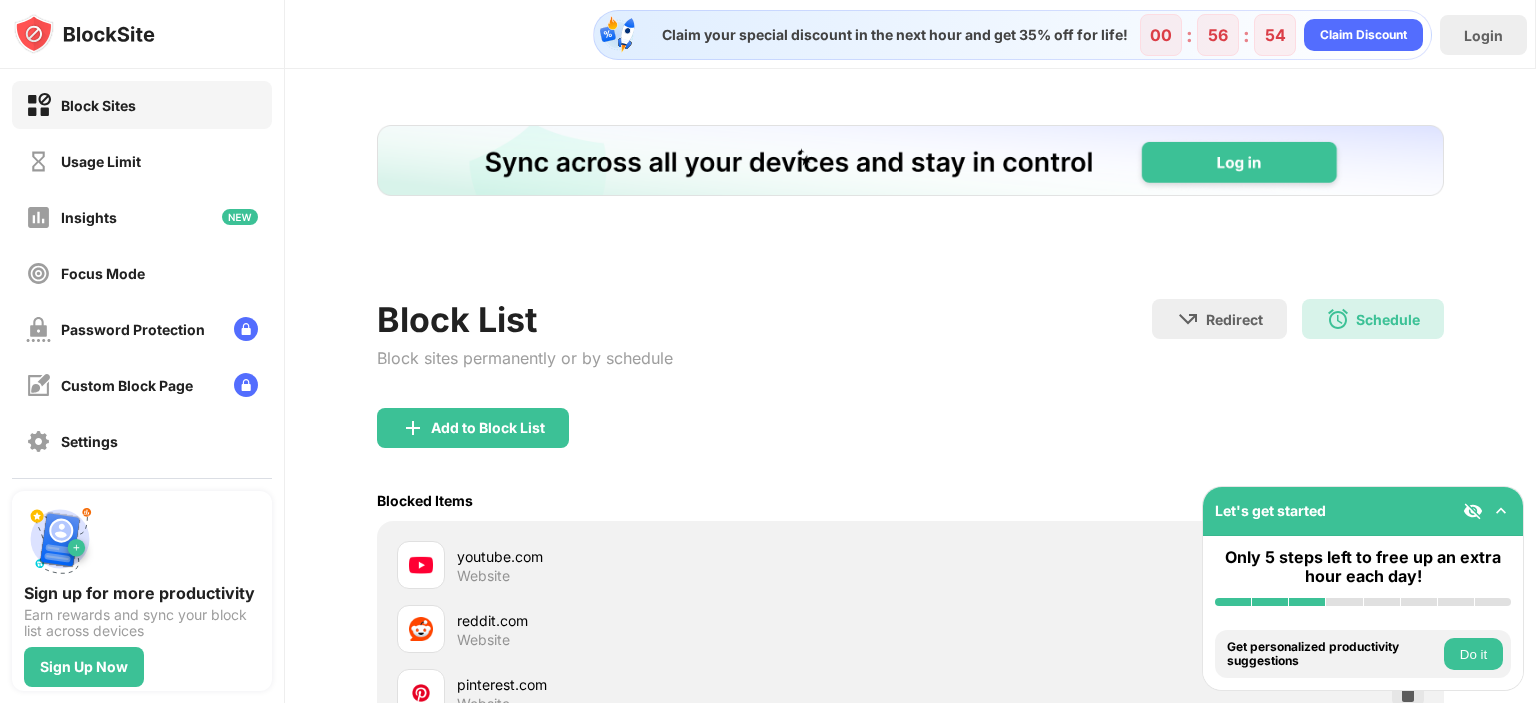 scroll, scrollTop: 0, scrollLeft: 0, axis: both 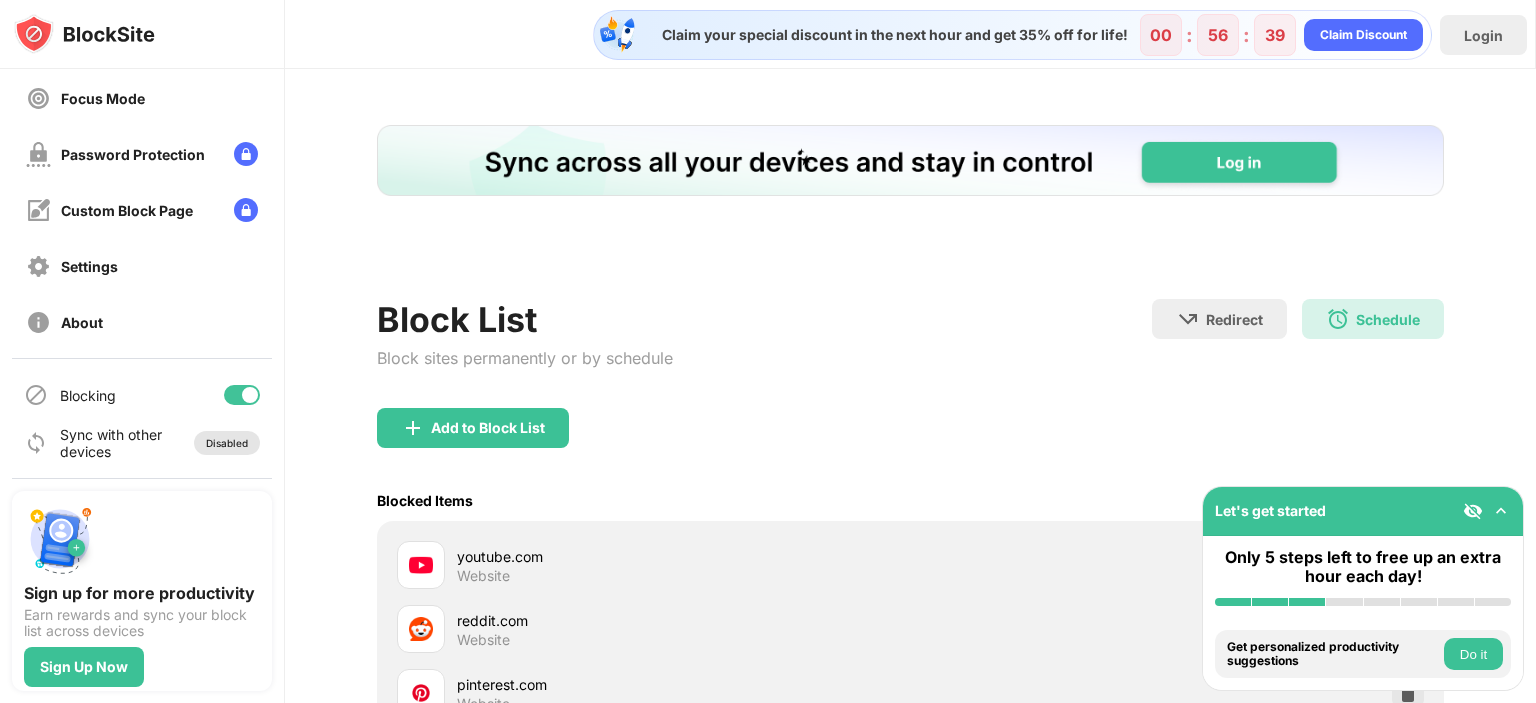 click on "Disabled" at bounding box center [227, 443] 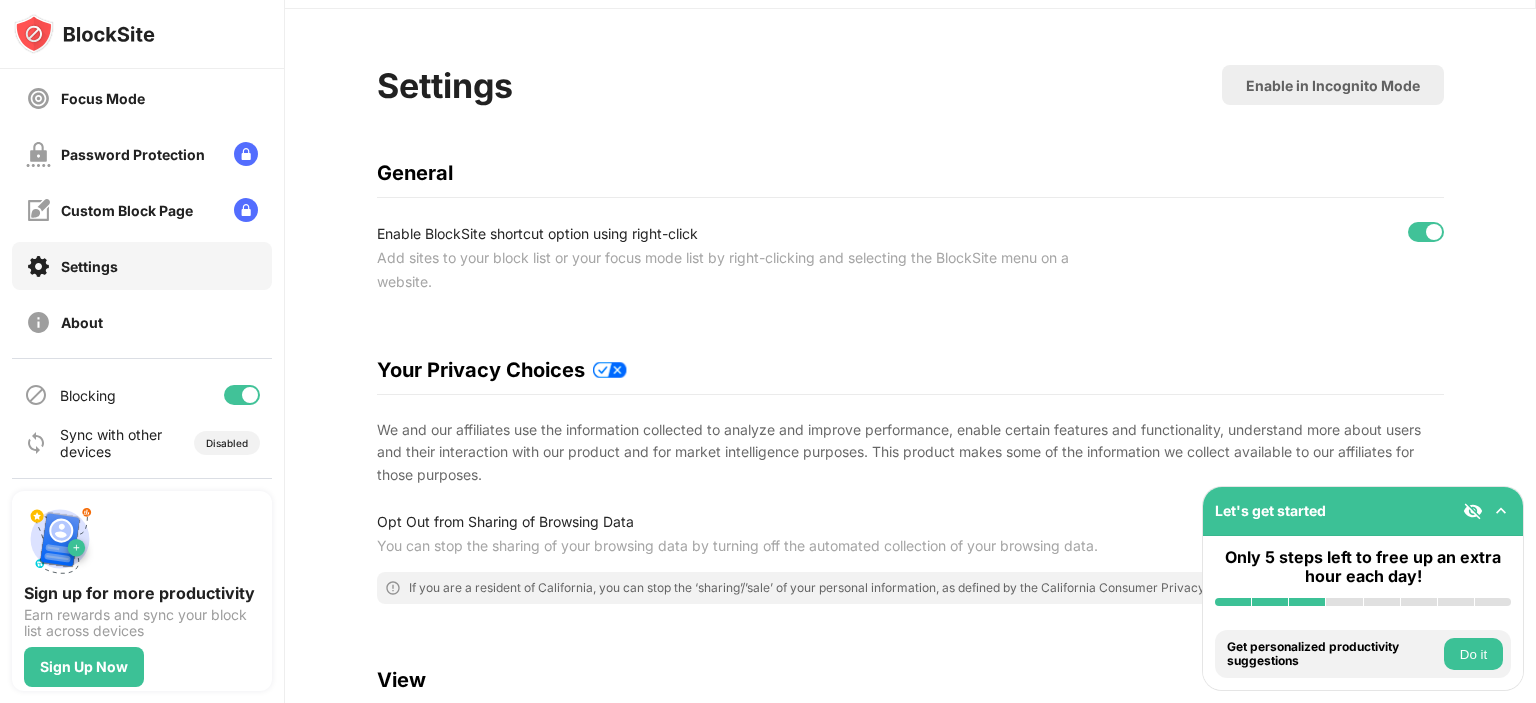 scroll, scrollTop: 0, scrollLeft: 15, axis: horizontal 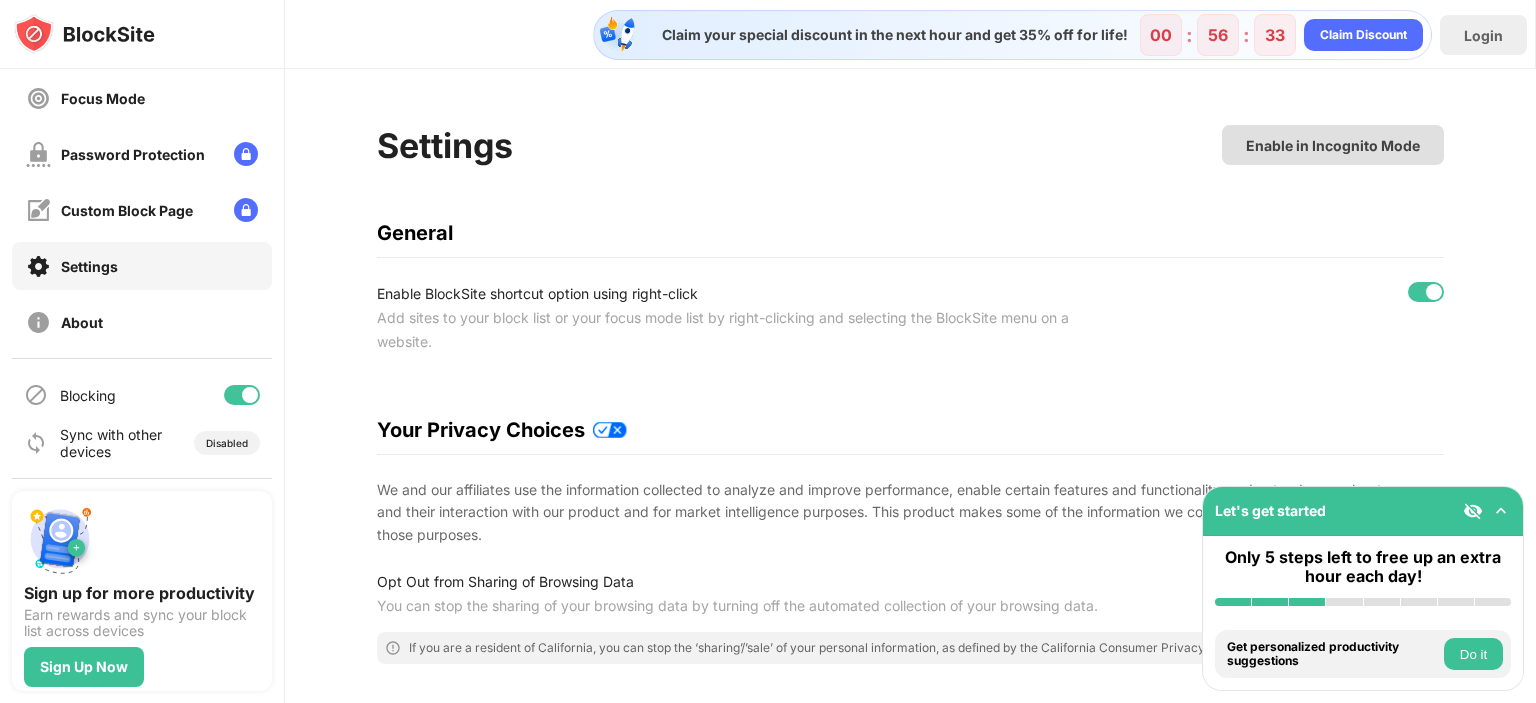 click on "Enable in Incognito Mode" at bounding box center (1333, 145) 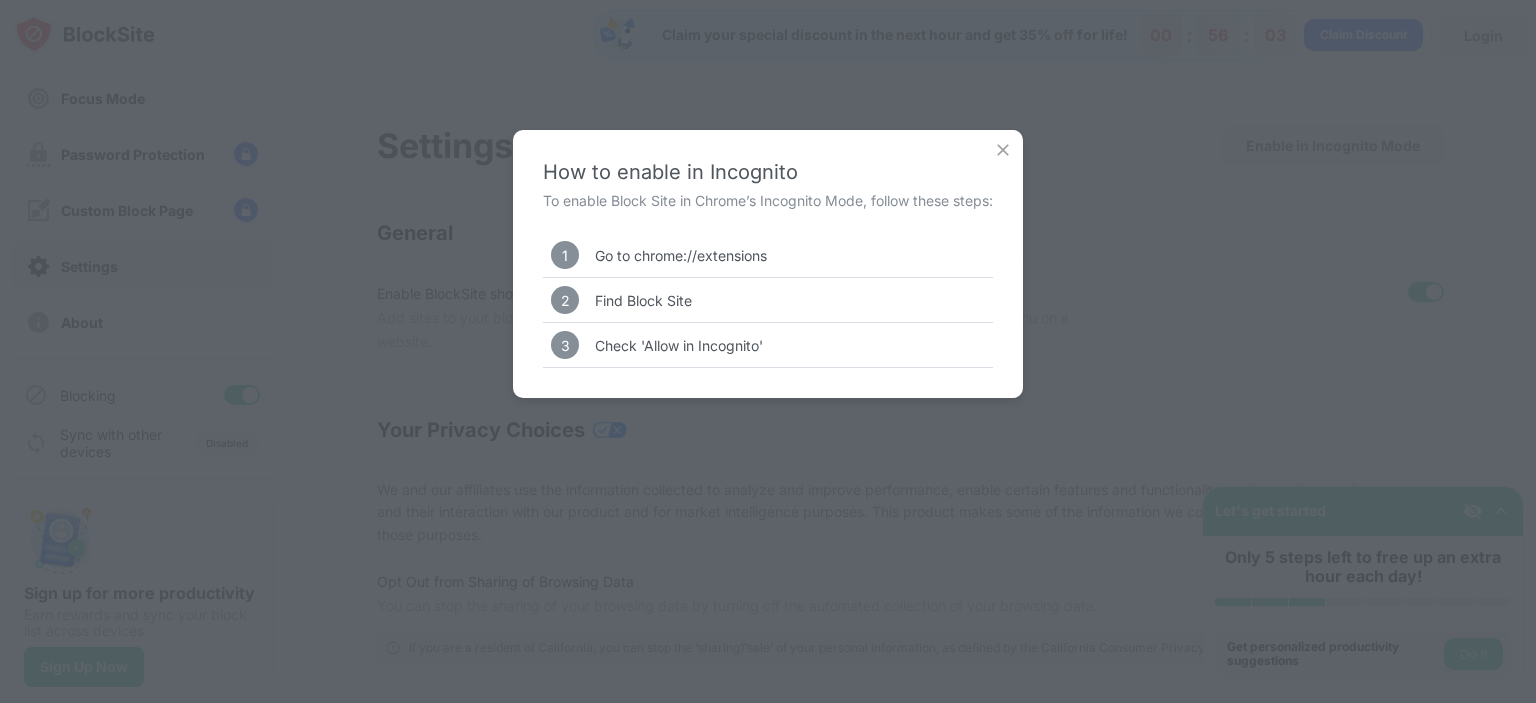 click at bounding box center [1003, 150] 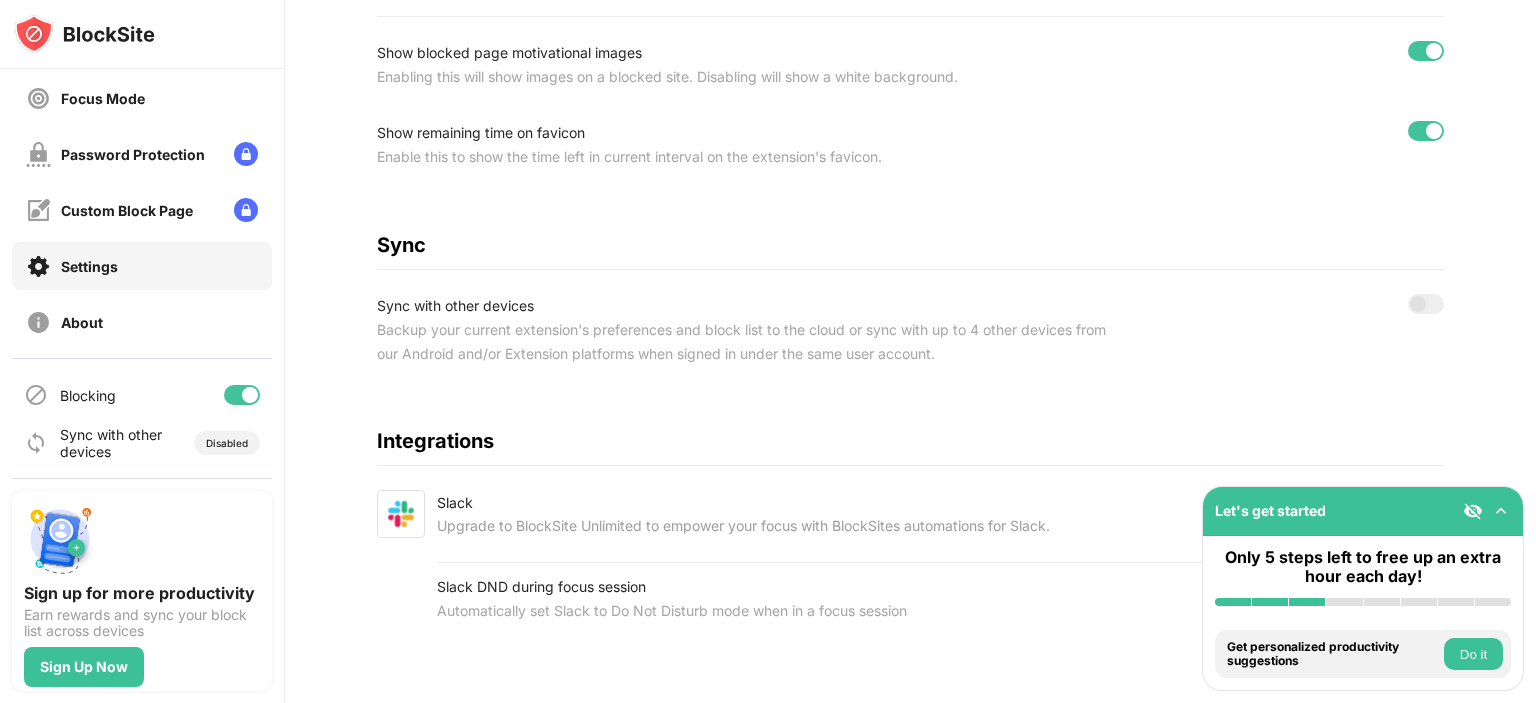 scroll, scrollTop: 748, scrollLeft: 15, axis: both 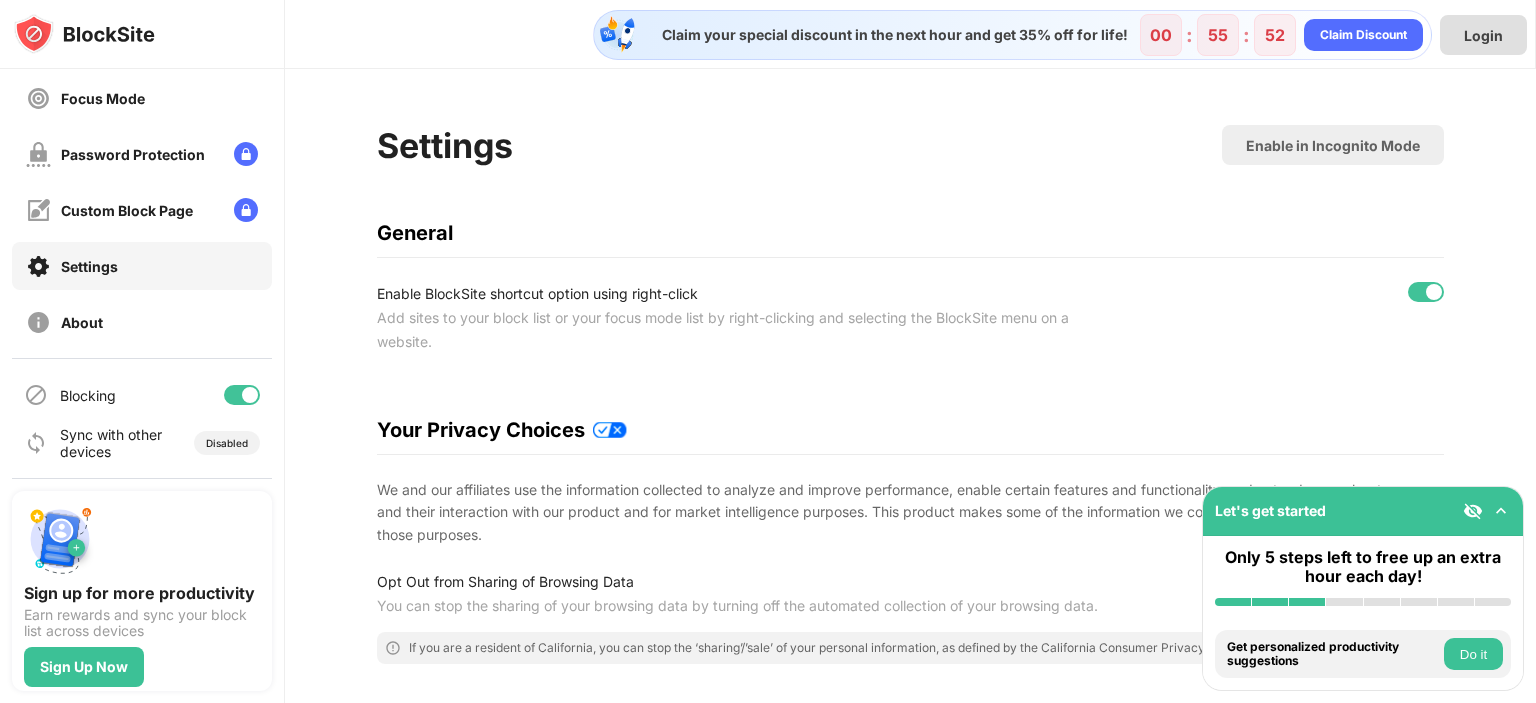 click on "Login" at bounding box center [1483, 35] 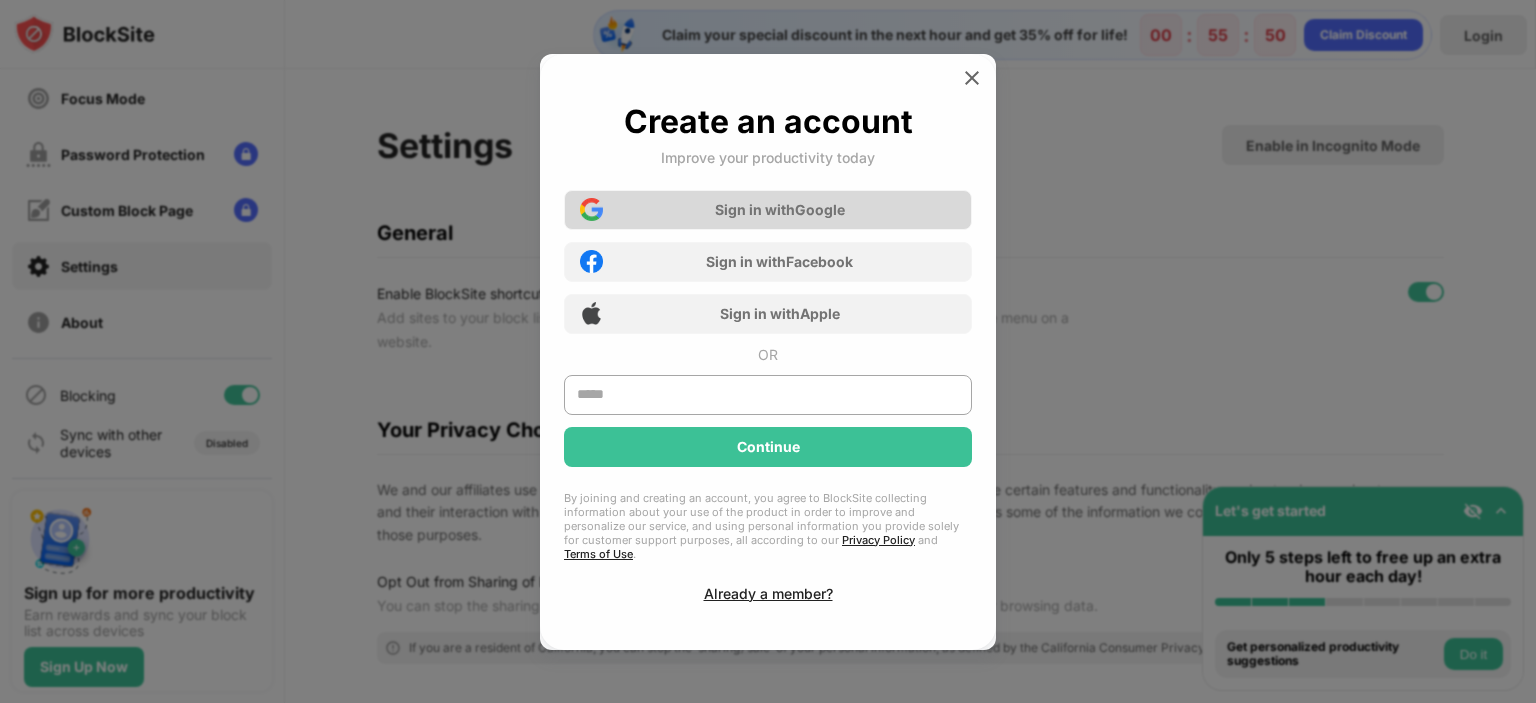 click on "Sign in with  Google" at bounding box center (768, 210) 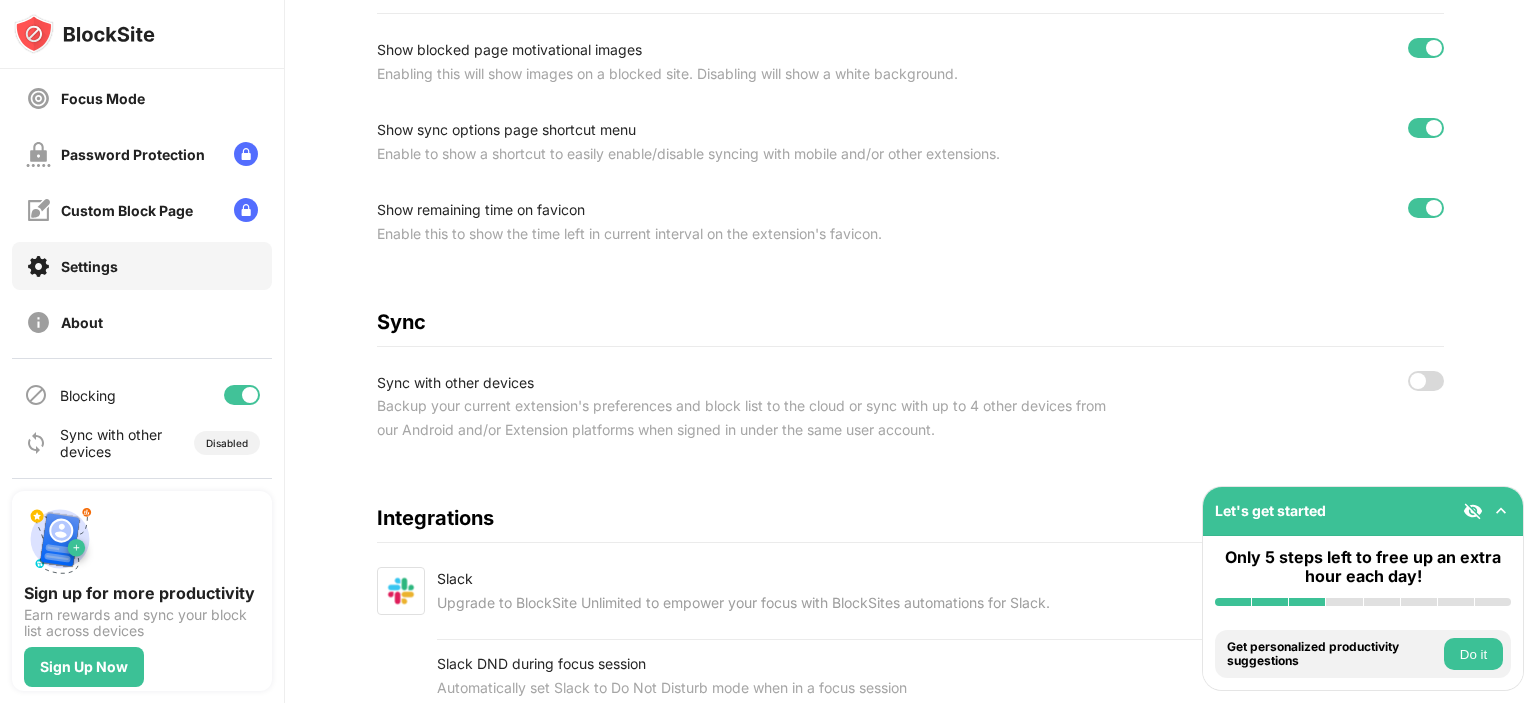 scroll, scrollTop: 867, scrollLeft: 15, axis: both 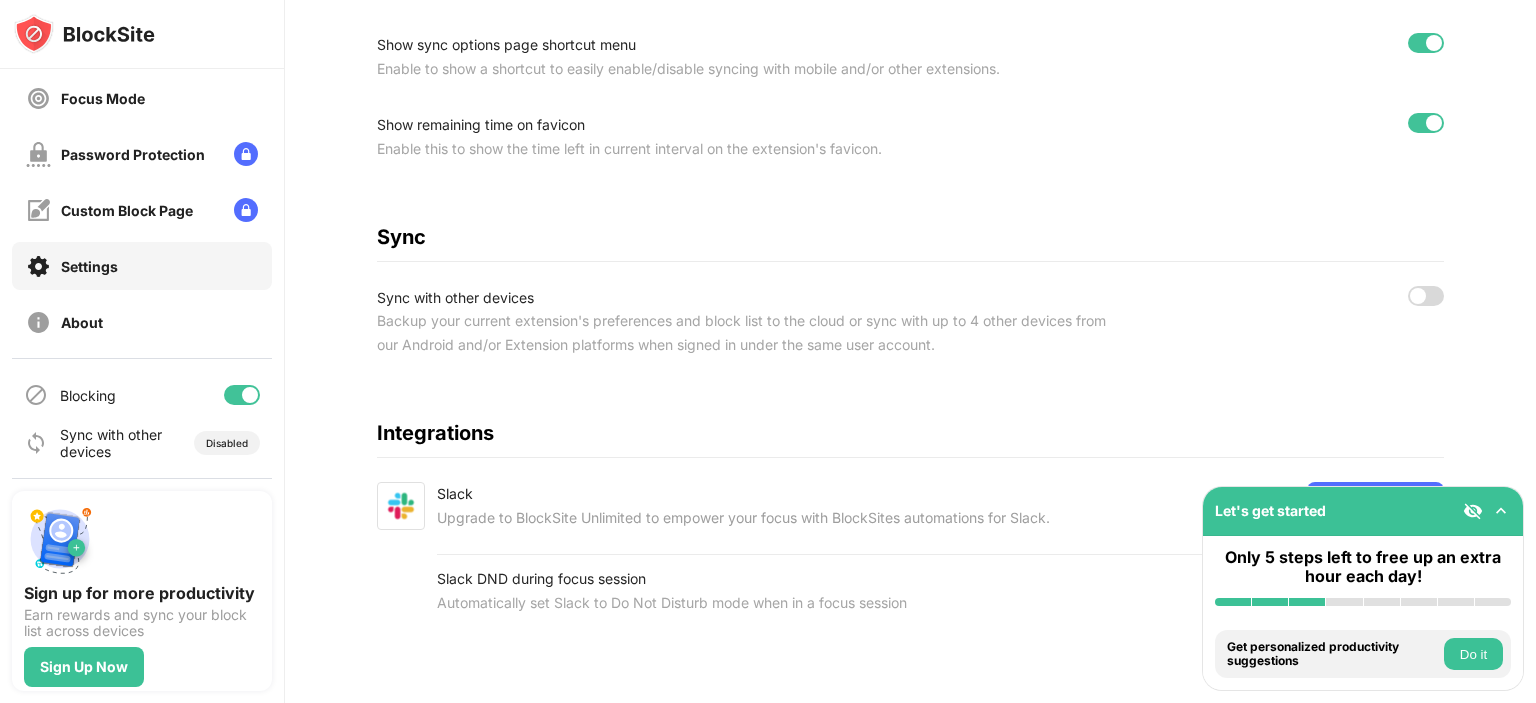 click at bounding box center (1426, 296) 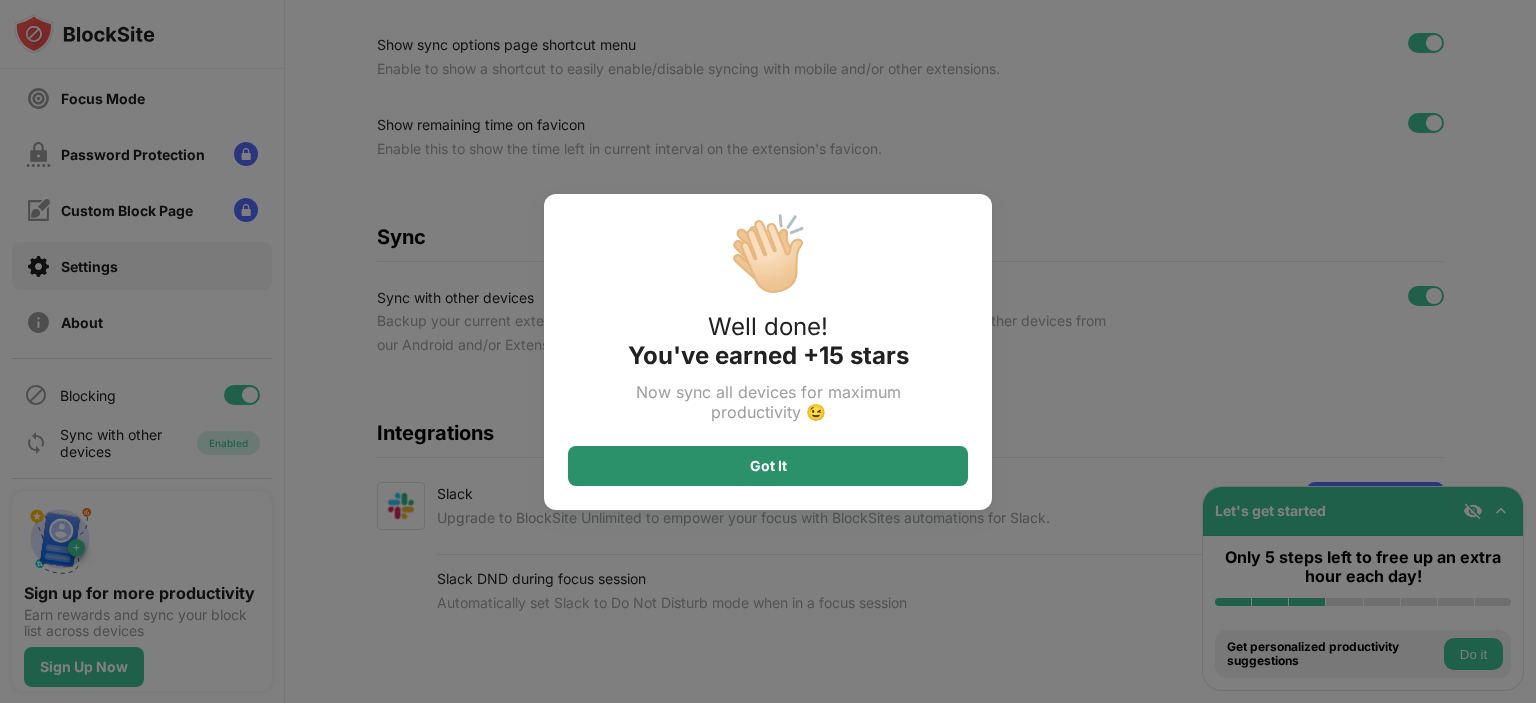 click on "Got It" at bounding box center (768, 466) 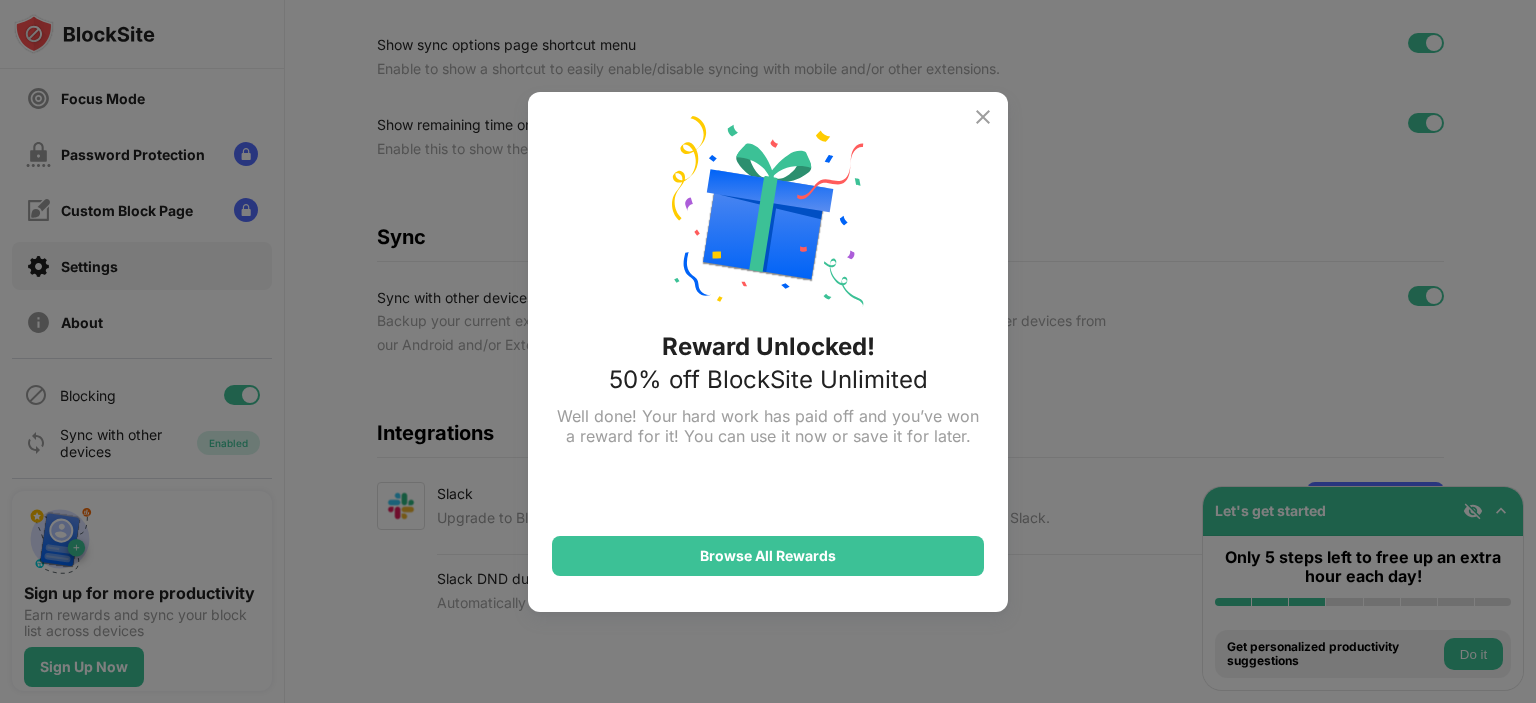 click at bounding box center [983, 117] 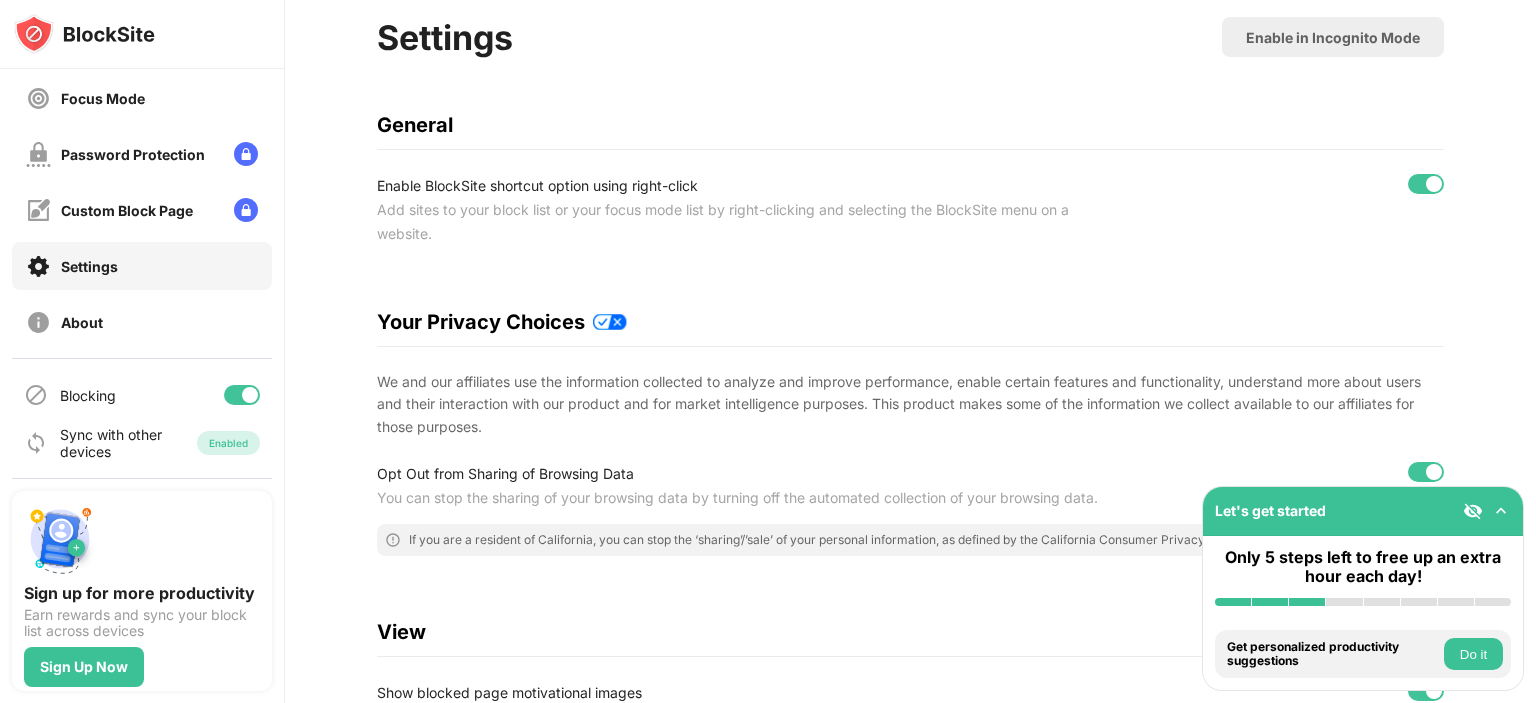 scroll, scrollTop: 0, scrollLeft: 15, axis: horizontal 